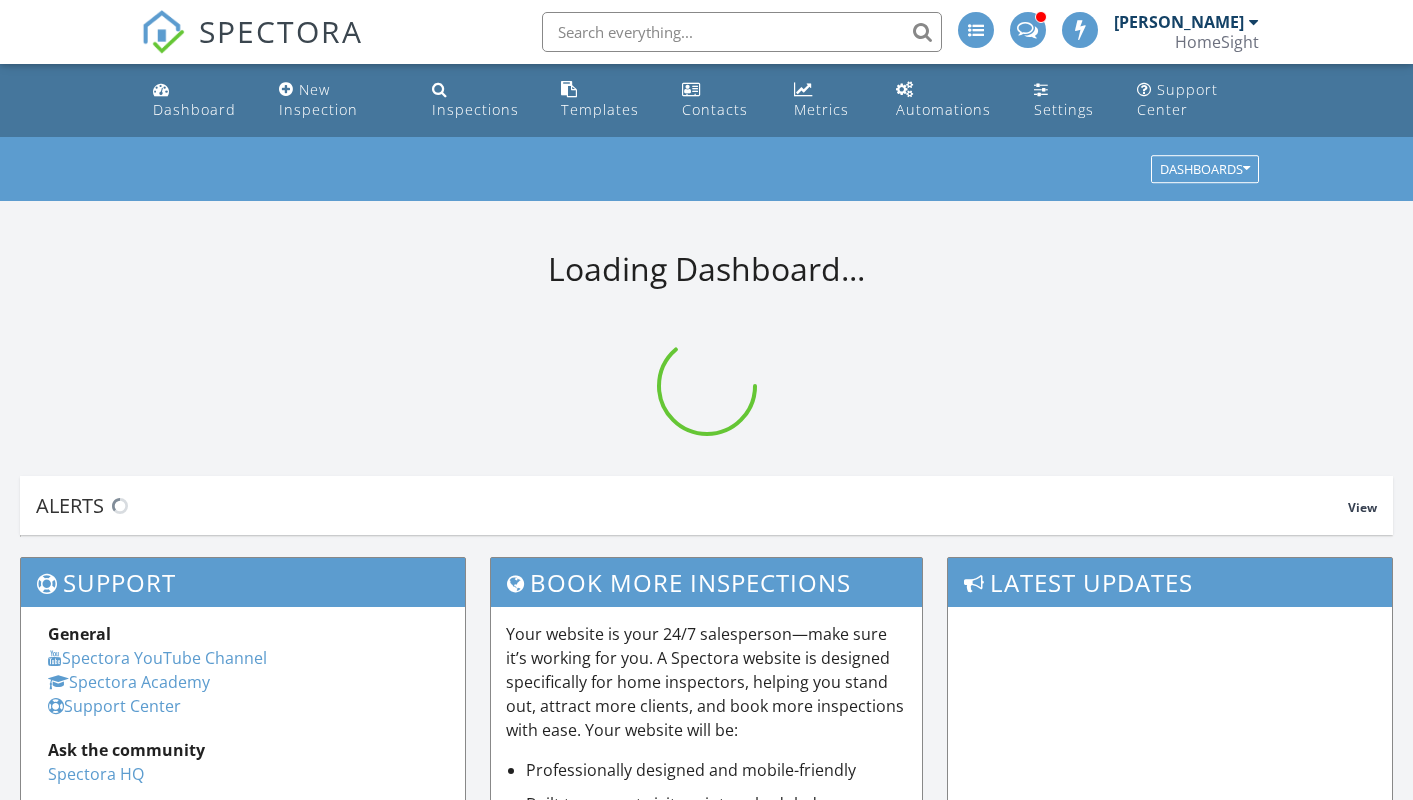 scroll, scrollTop: 0, scrollLeft: 0, axis: both 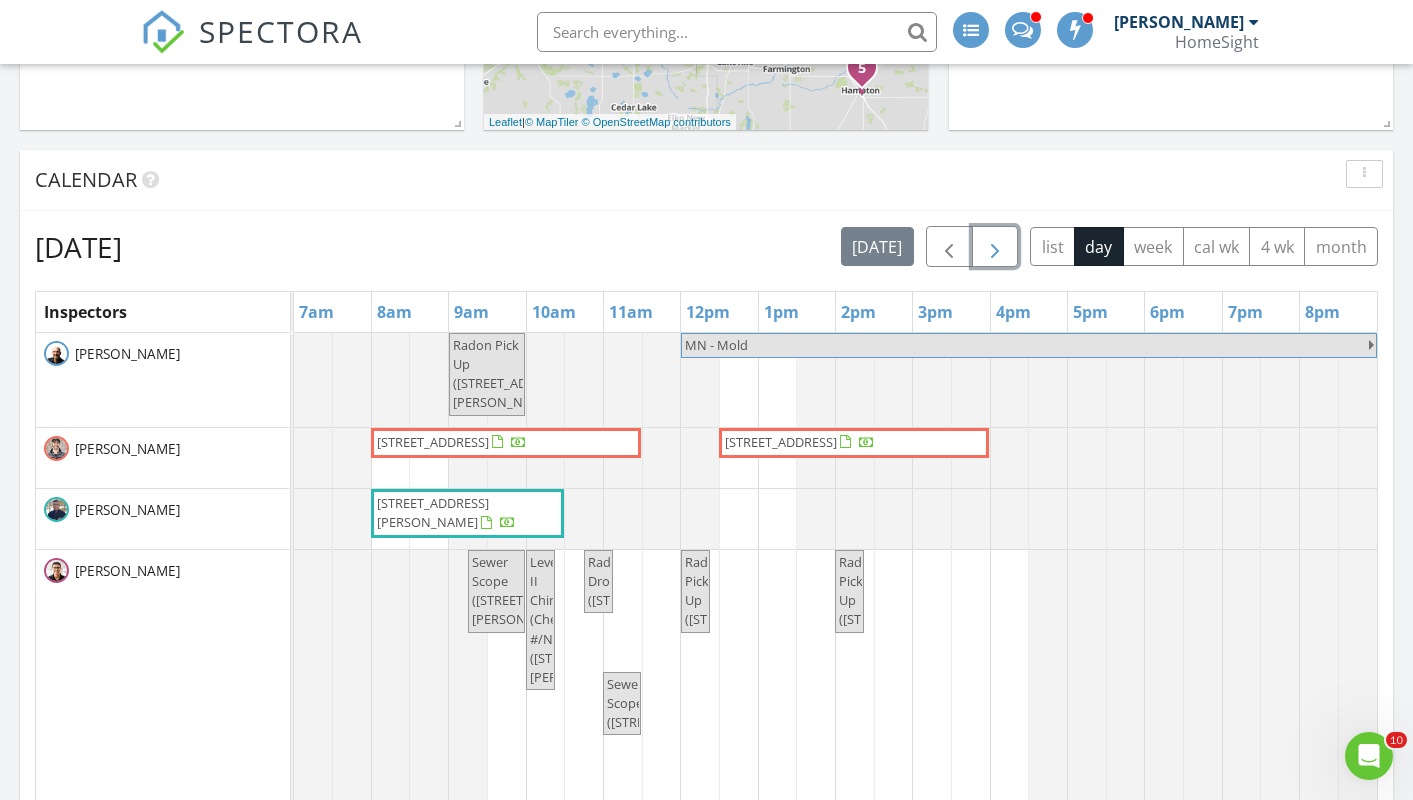 click at bounding box center (995, 247) 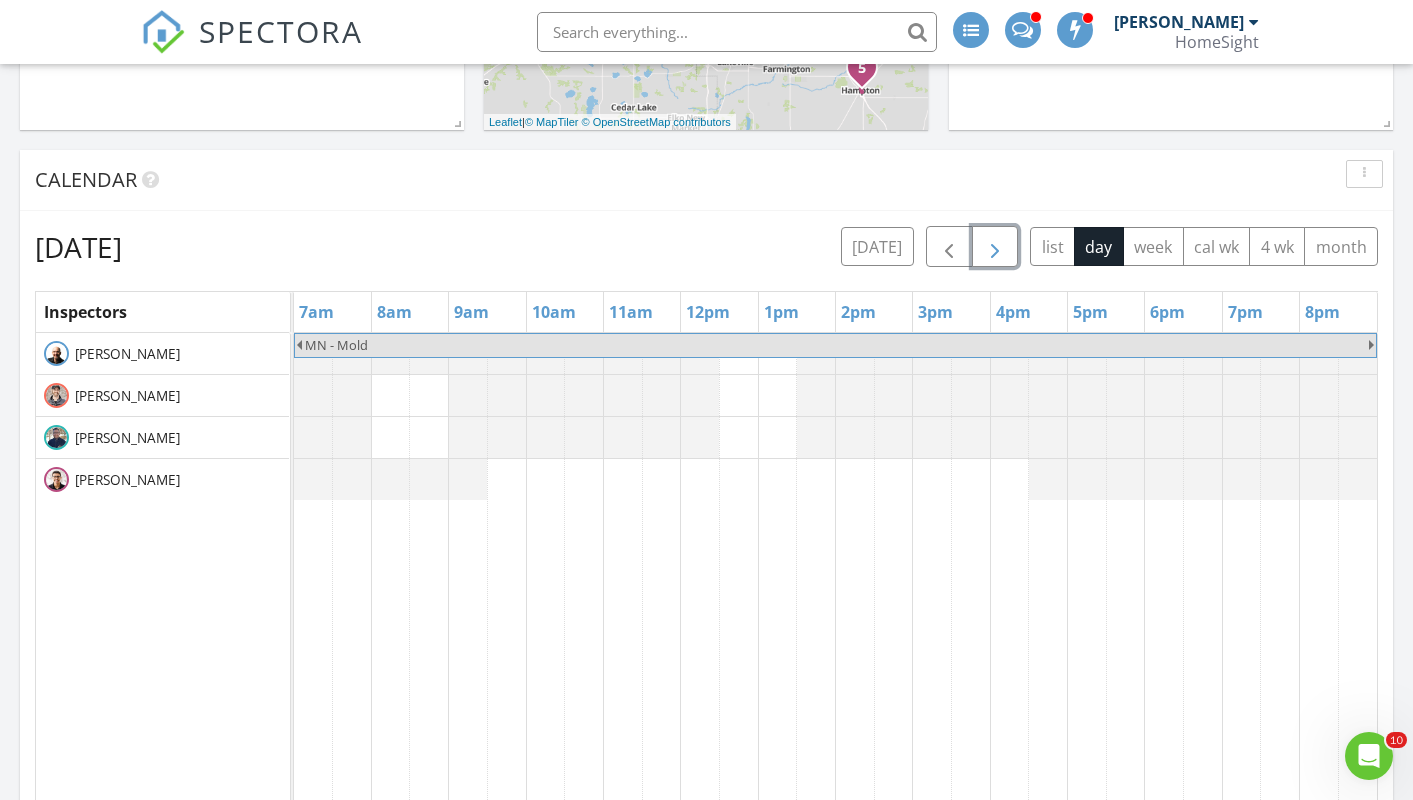 click at bounding box center [995, 247] 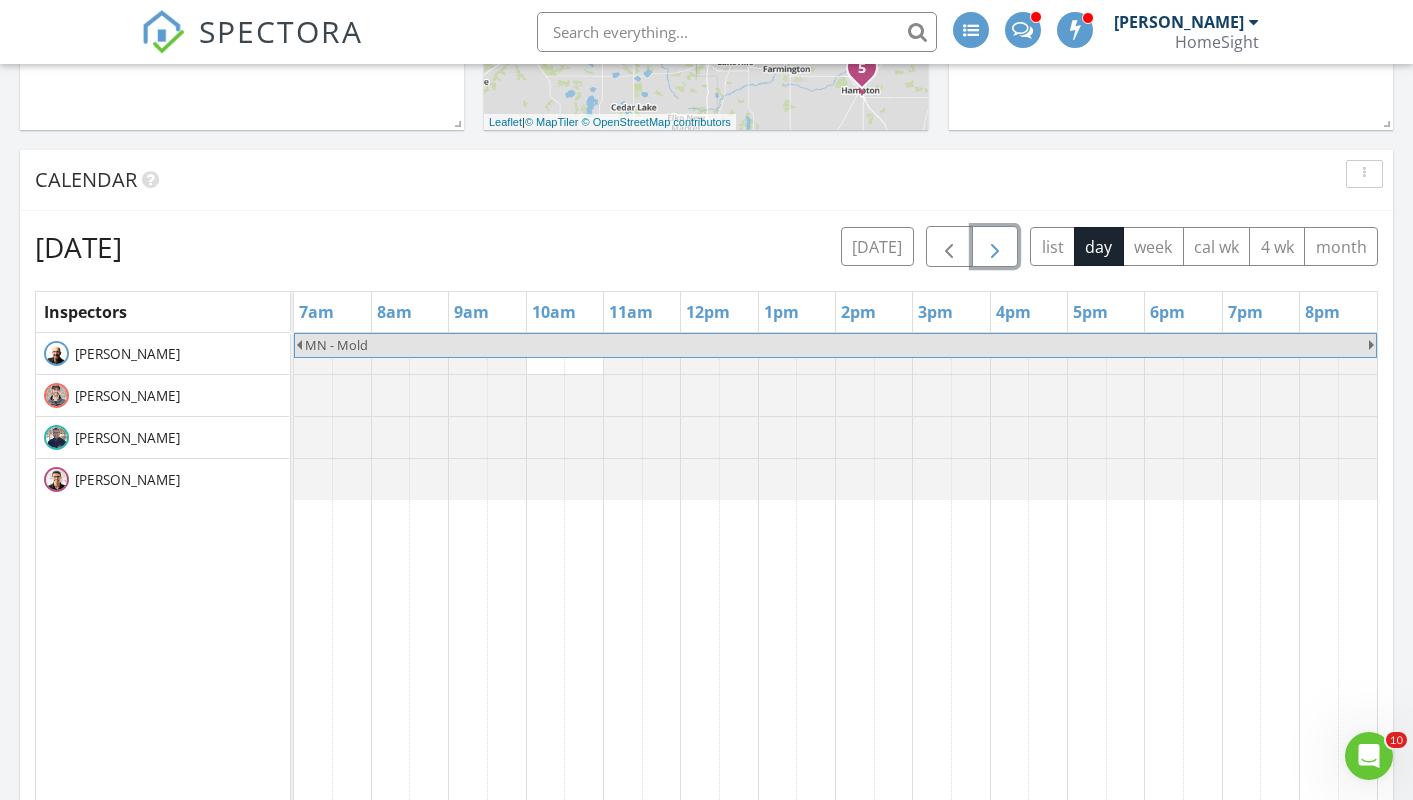 click at bounding box center (995, 247) 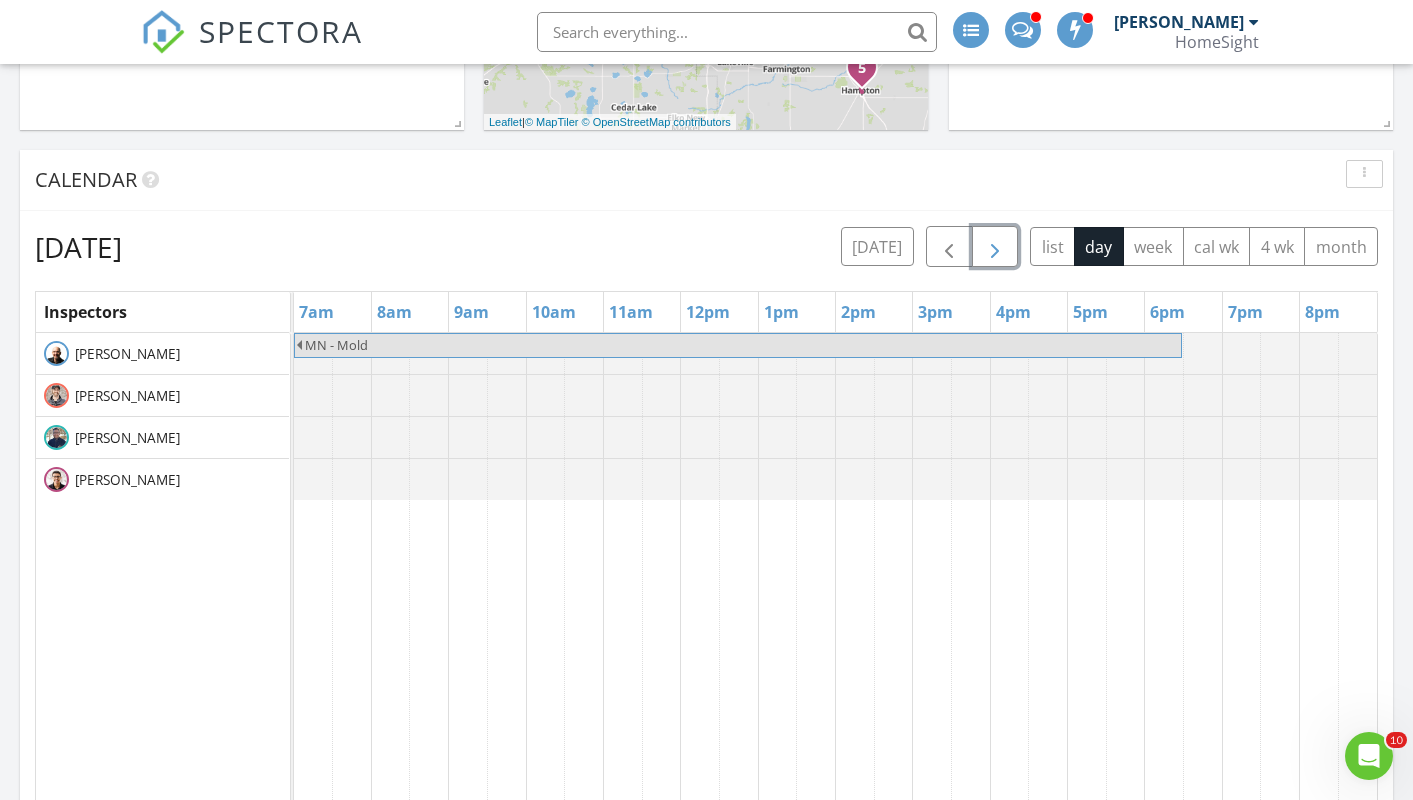 click at bounding box center [995, 247] 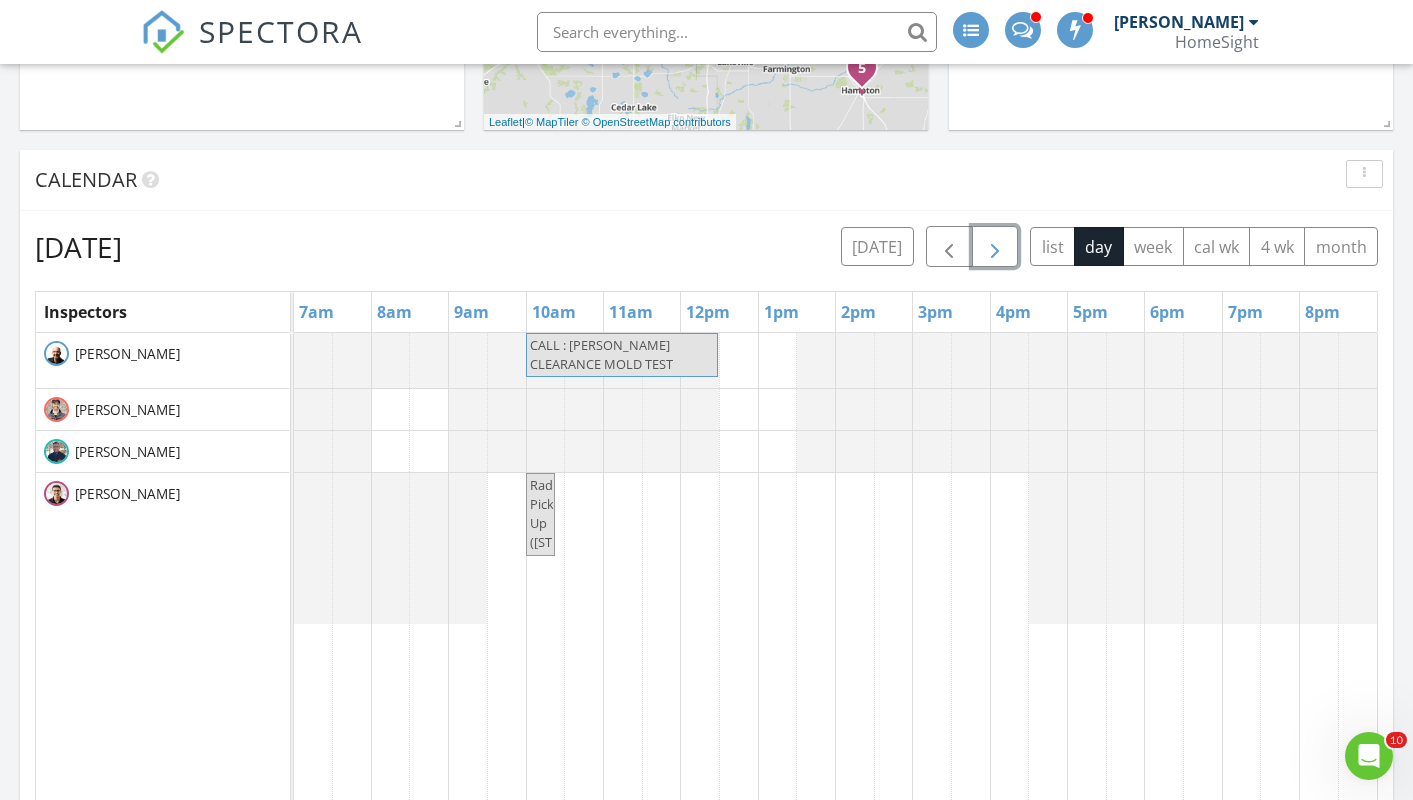 click at bounding box center [995, 247] 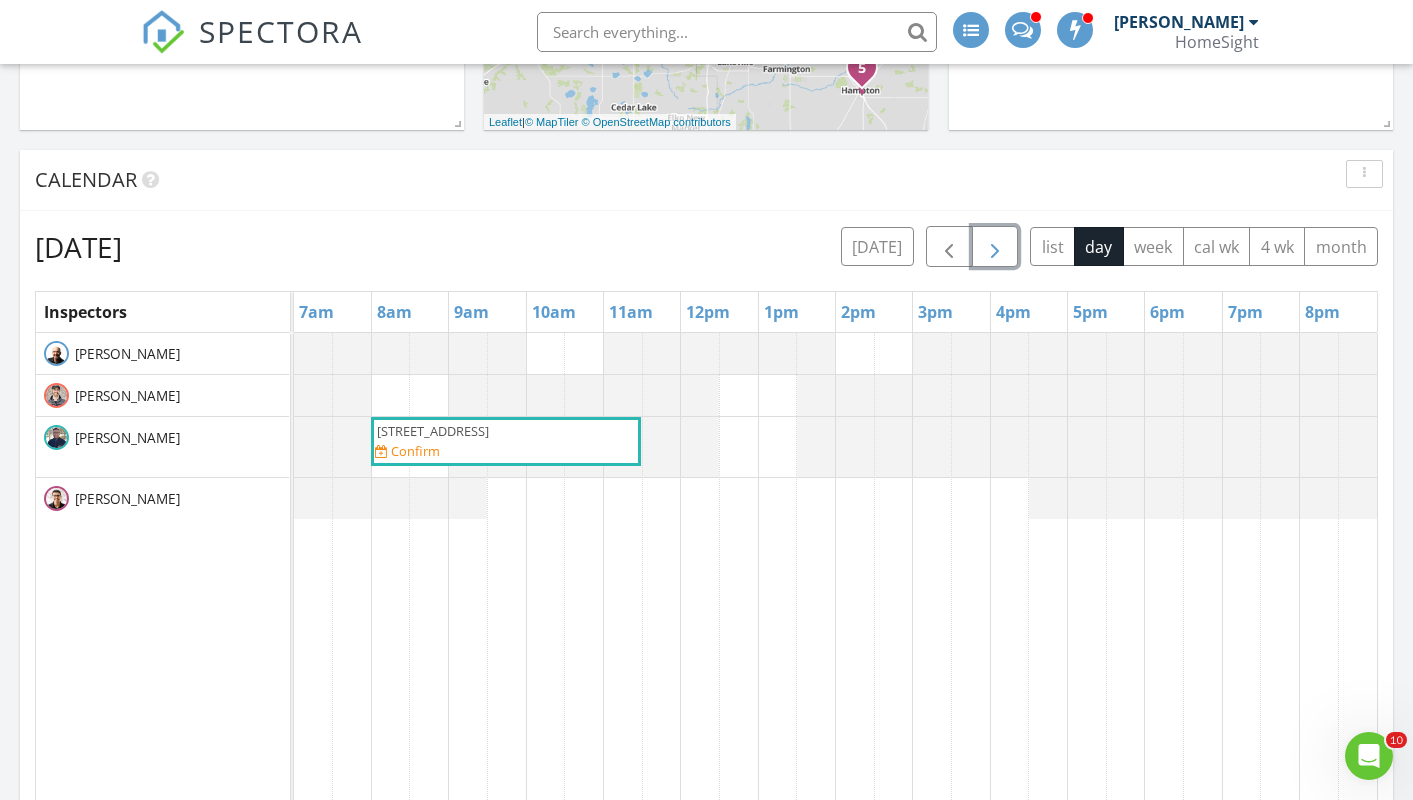 click on "14983 Summit Cir NW, Prior Lake 55372" at bounding box center (433, 431) 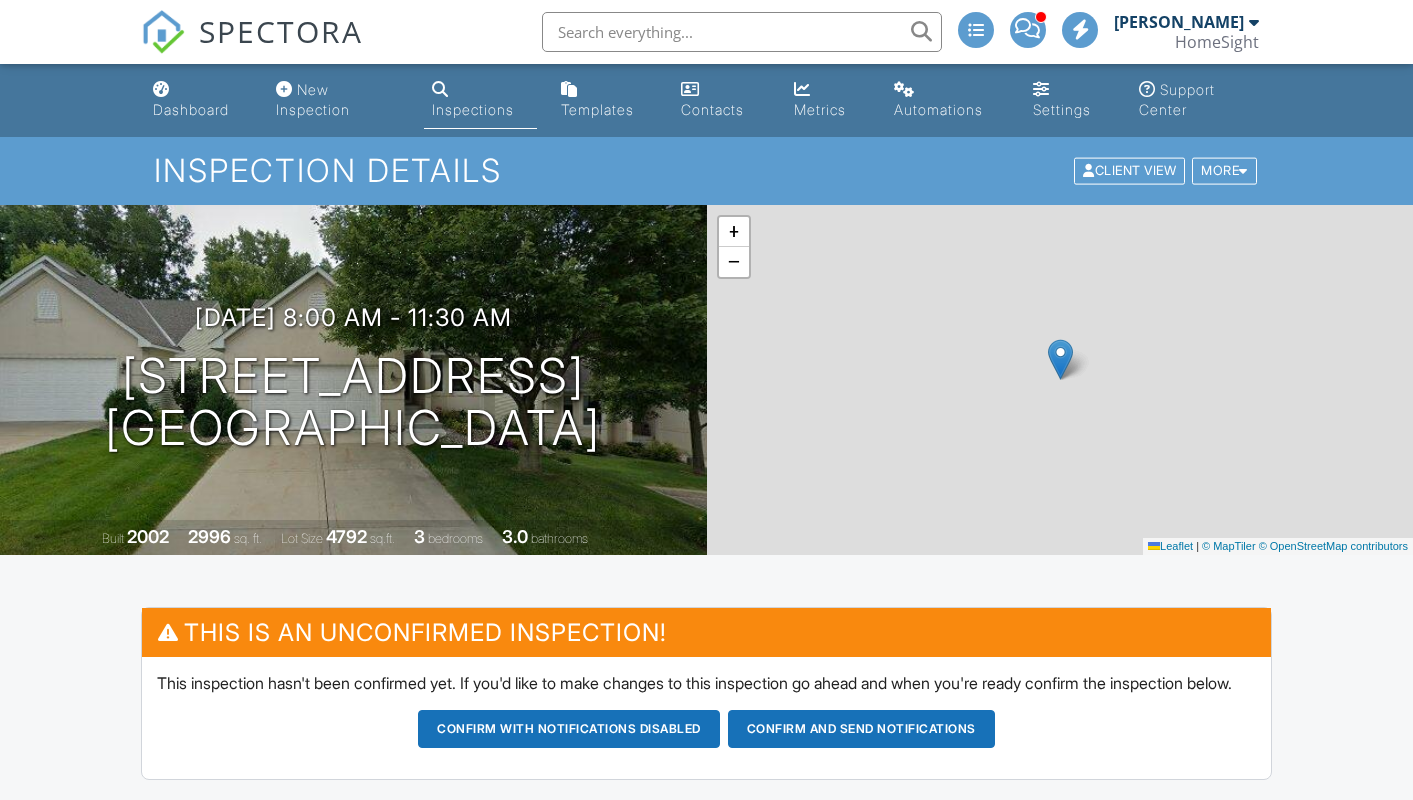 scroll, scrollTop: 0, scrollLeft: 0, axis: both 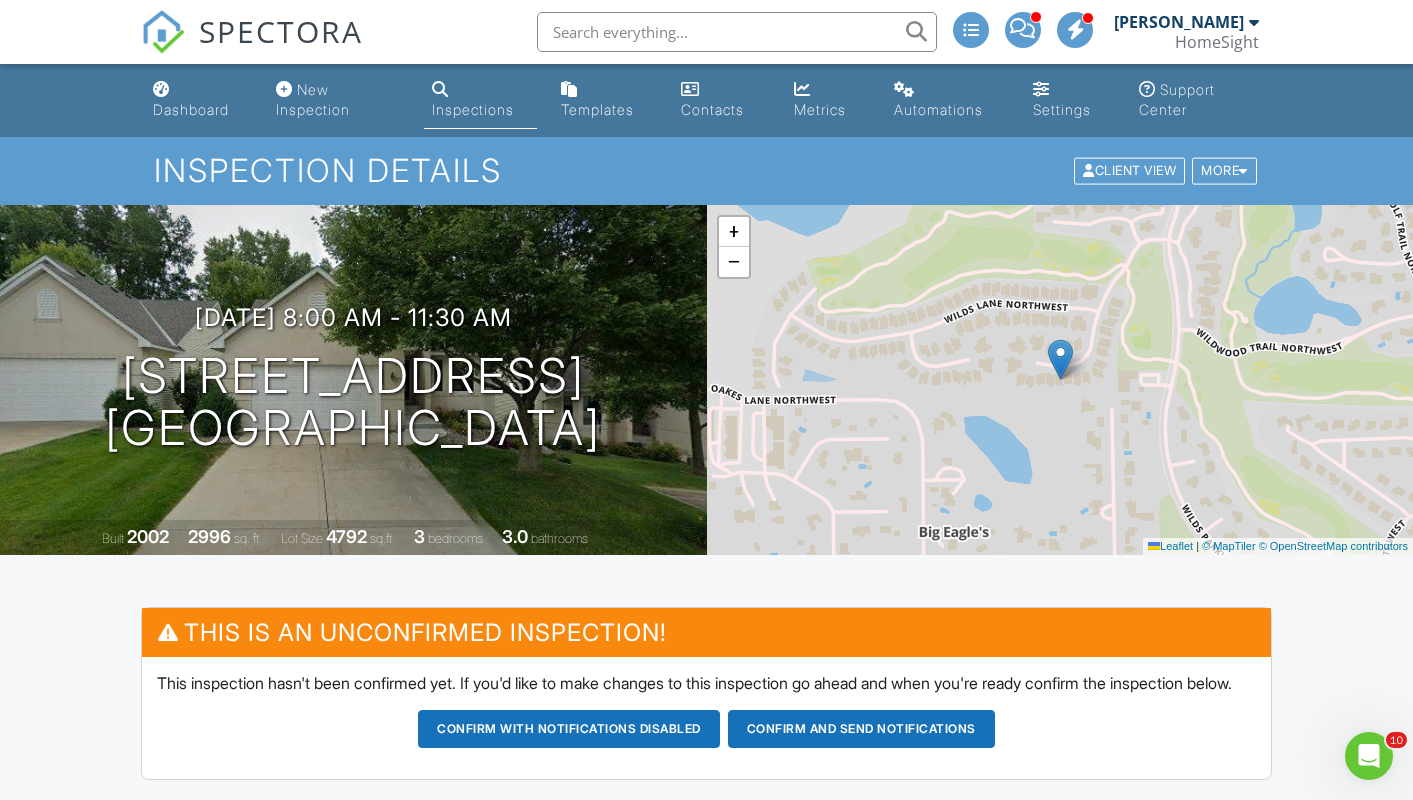 copy on "14983 Summit Cir NW
Prior Lake, MN 55372" 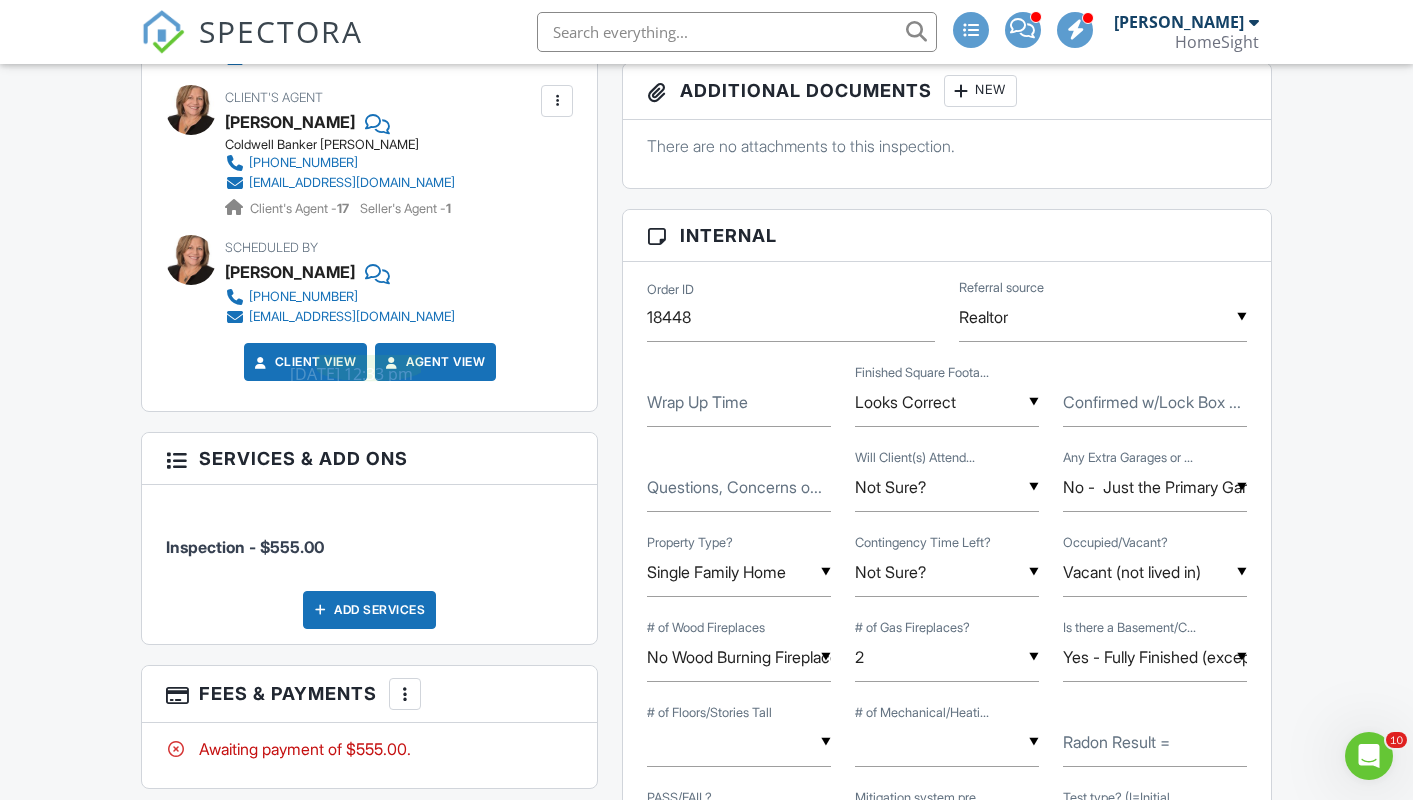 scroll, scrollTop: 1049, scrollLeft: 0, axis: vertical 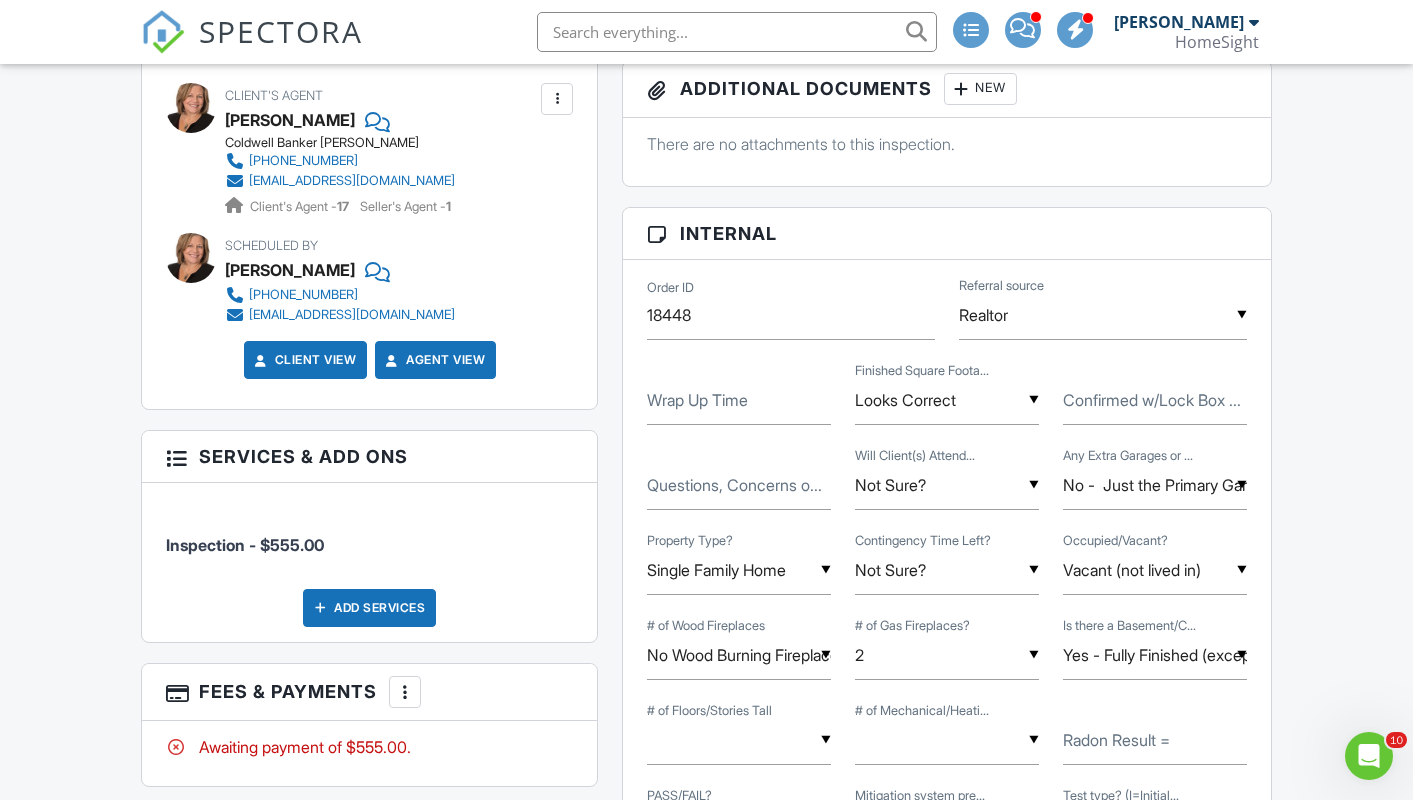 click on "Add Services" at bounding box center (369, 608) 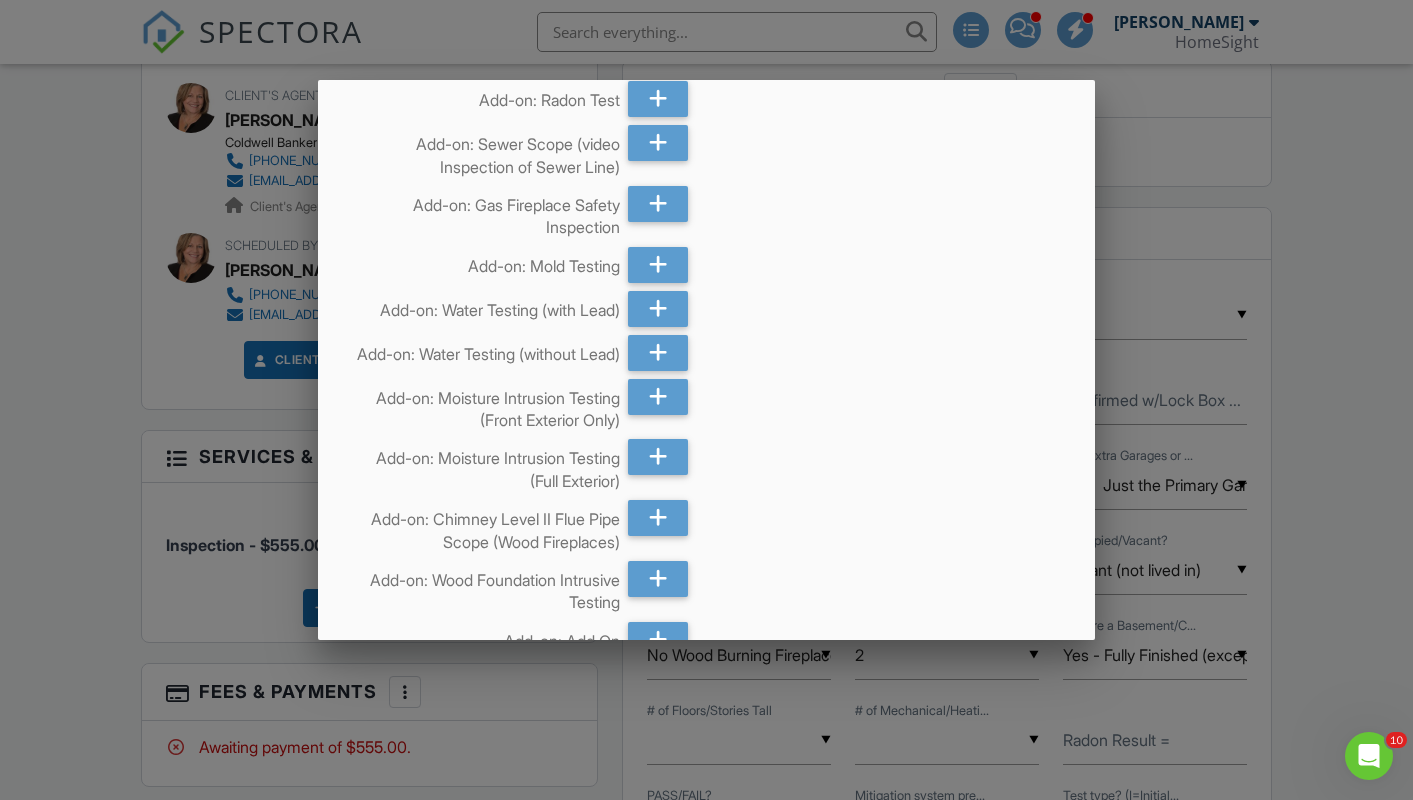 scroll, scrollTop: 1142, scrollLeft: 0, axis: vertical 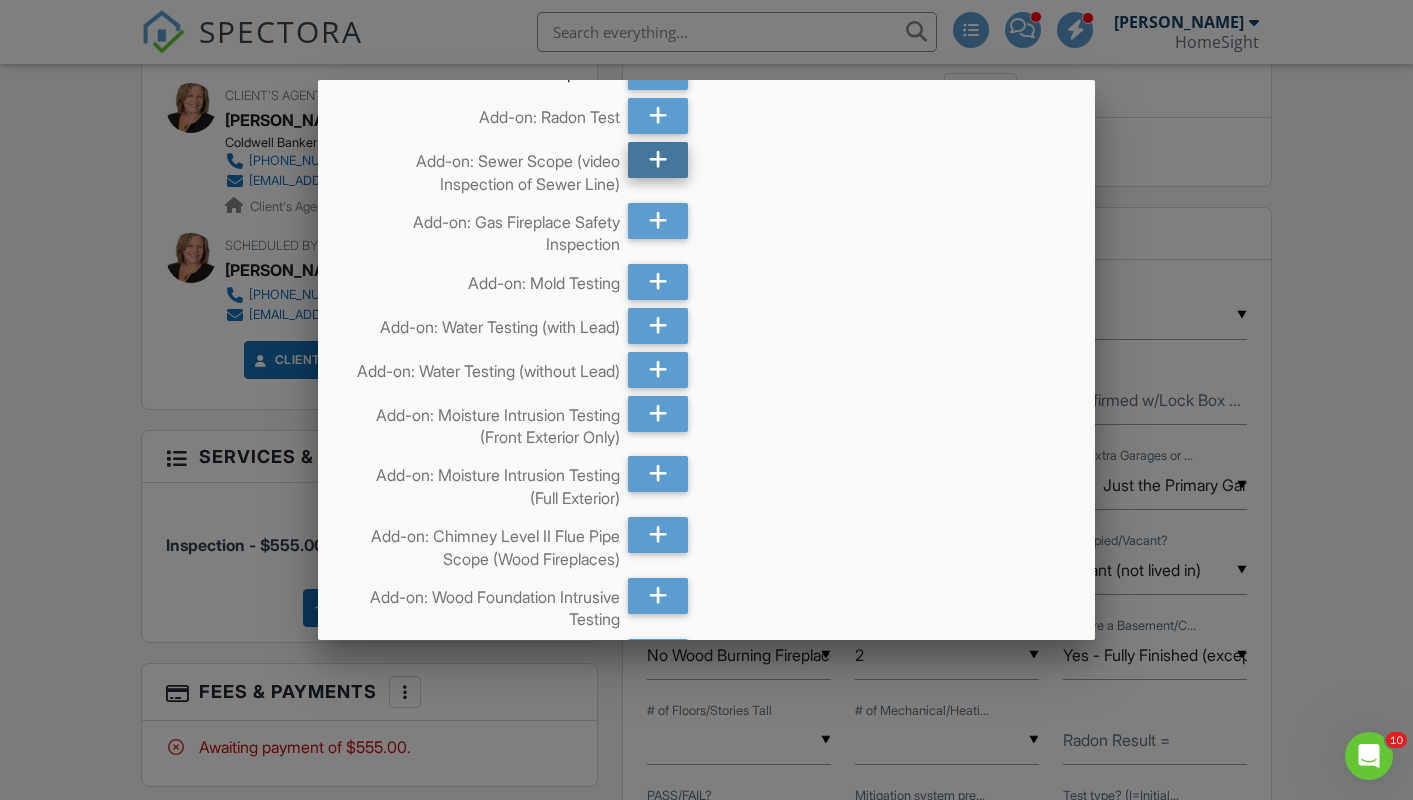 click 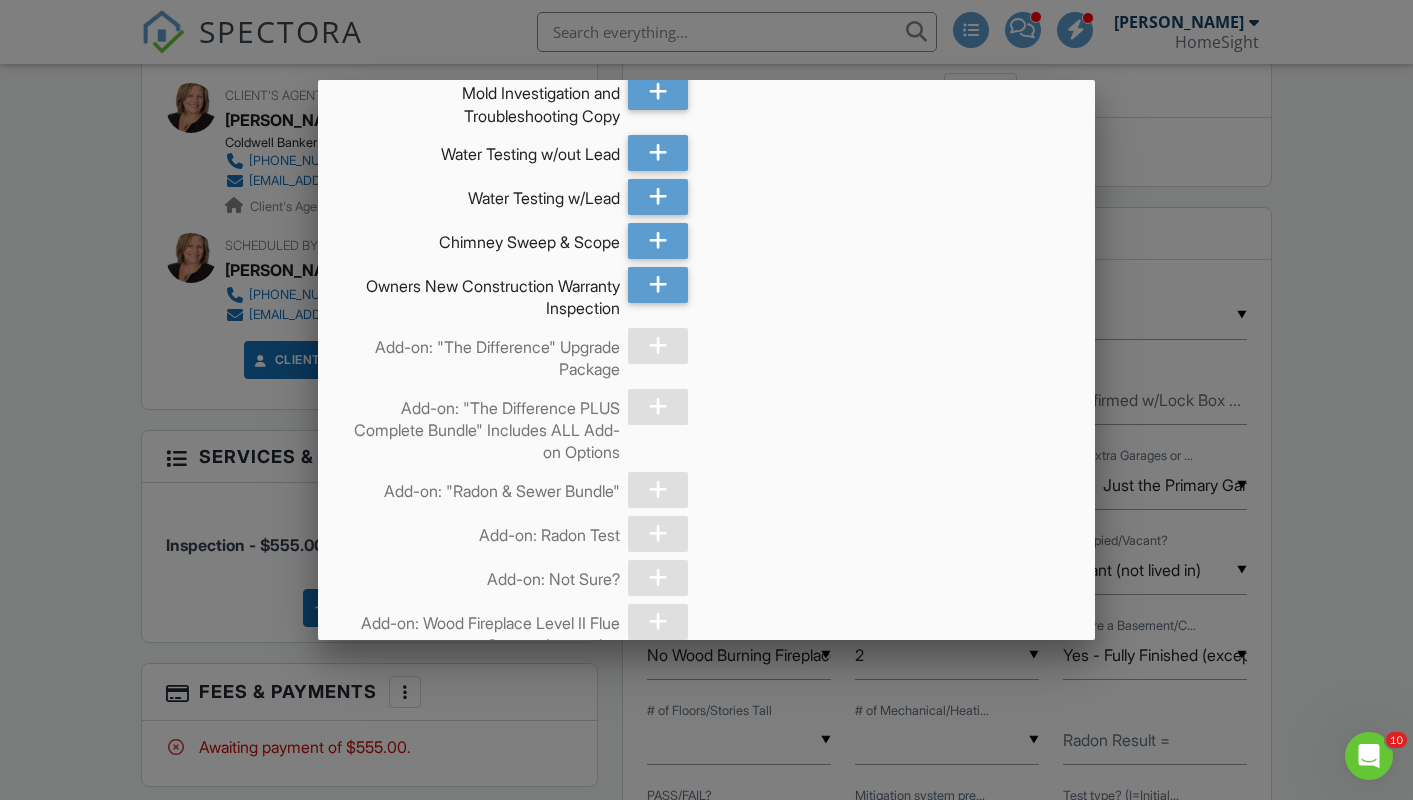 scroll, scrollTop: 5975, scrollLeft: 0, axis: vertical 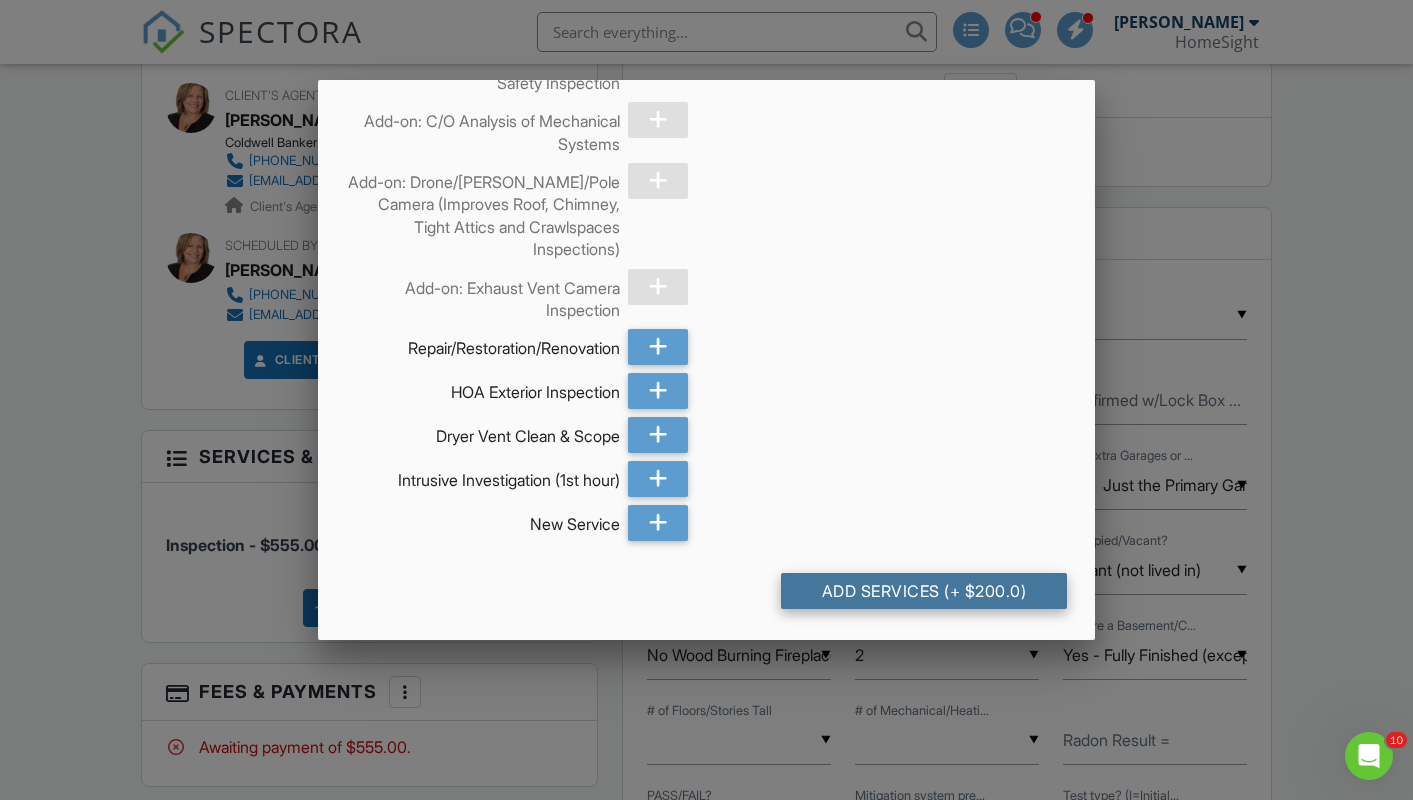 click on "Add Services
(+ $200.0)" 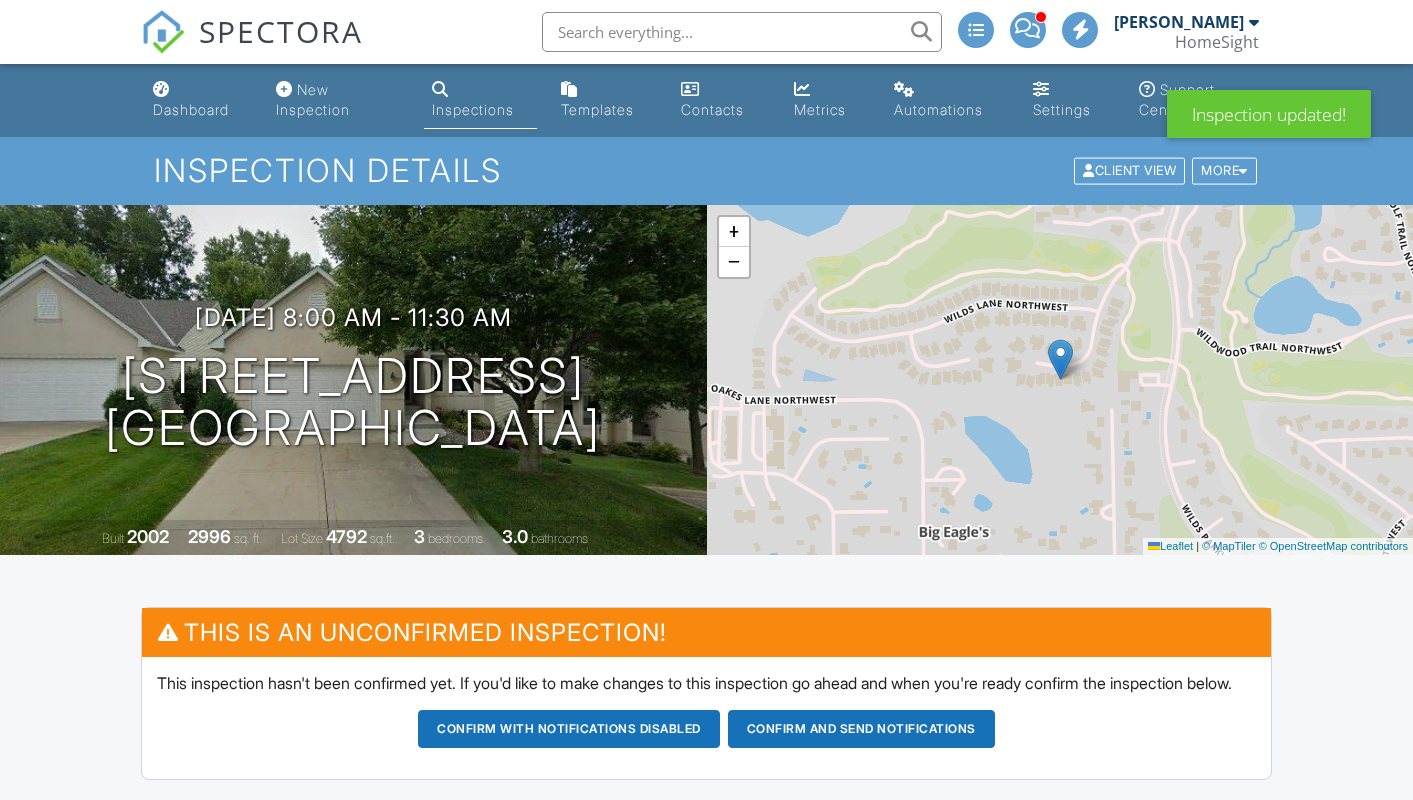 scroll, scrollTop: 469, scrollLeft: 0, axis: vertical 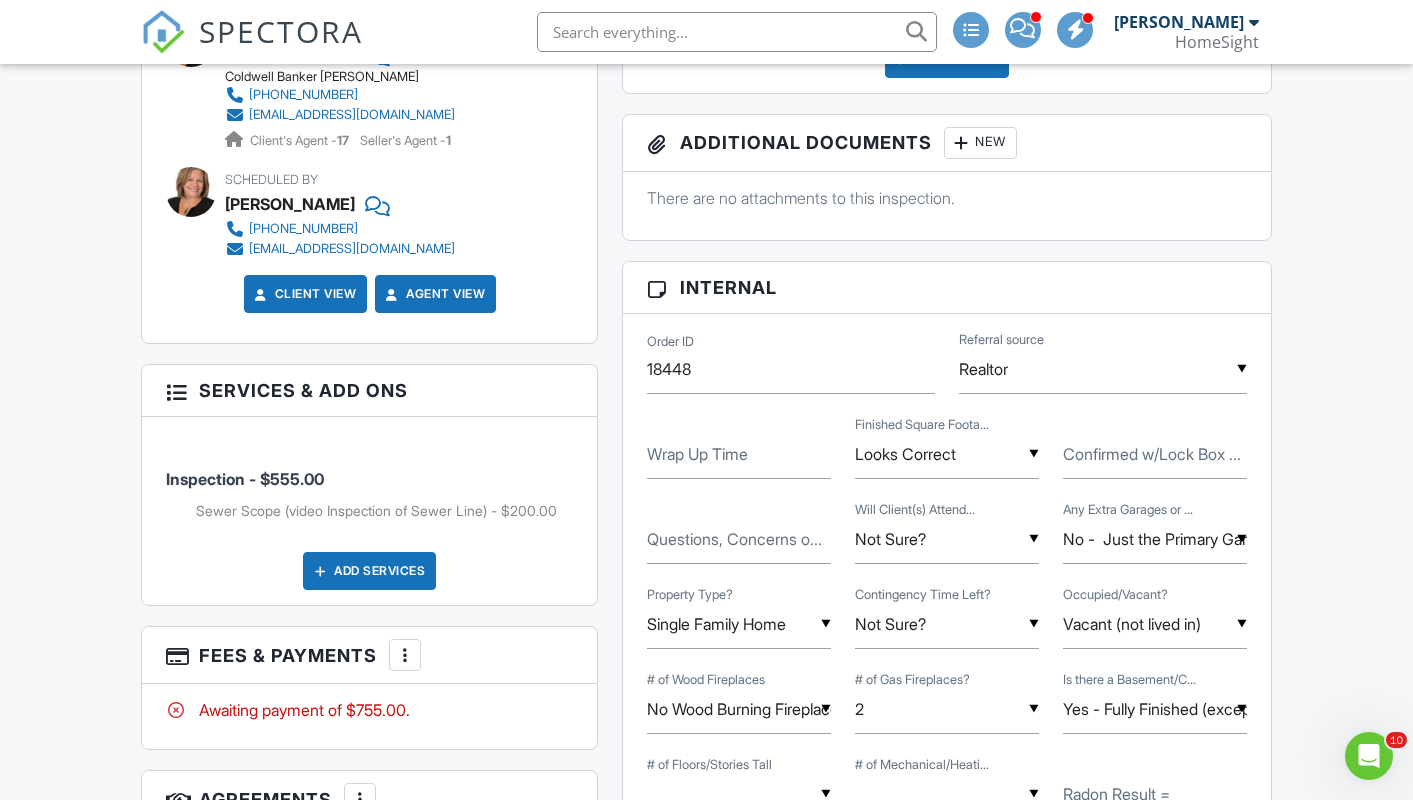 click on "Wrap Up Time" at bounding box center (697, 454) 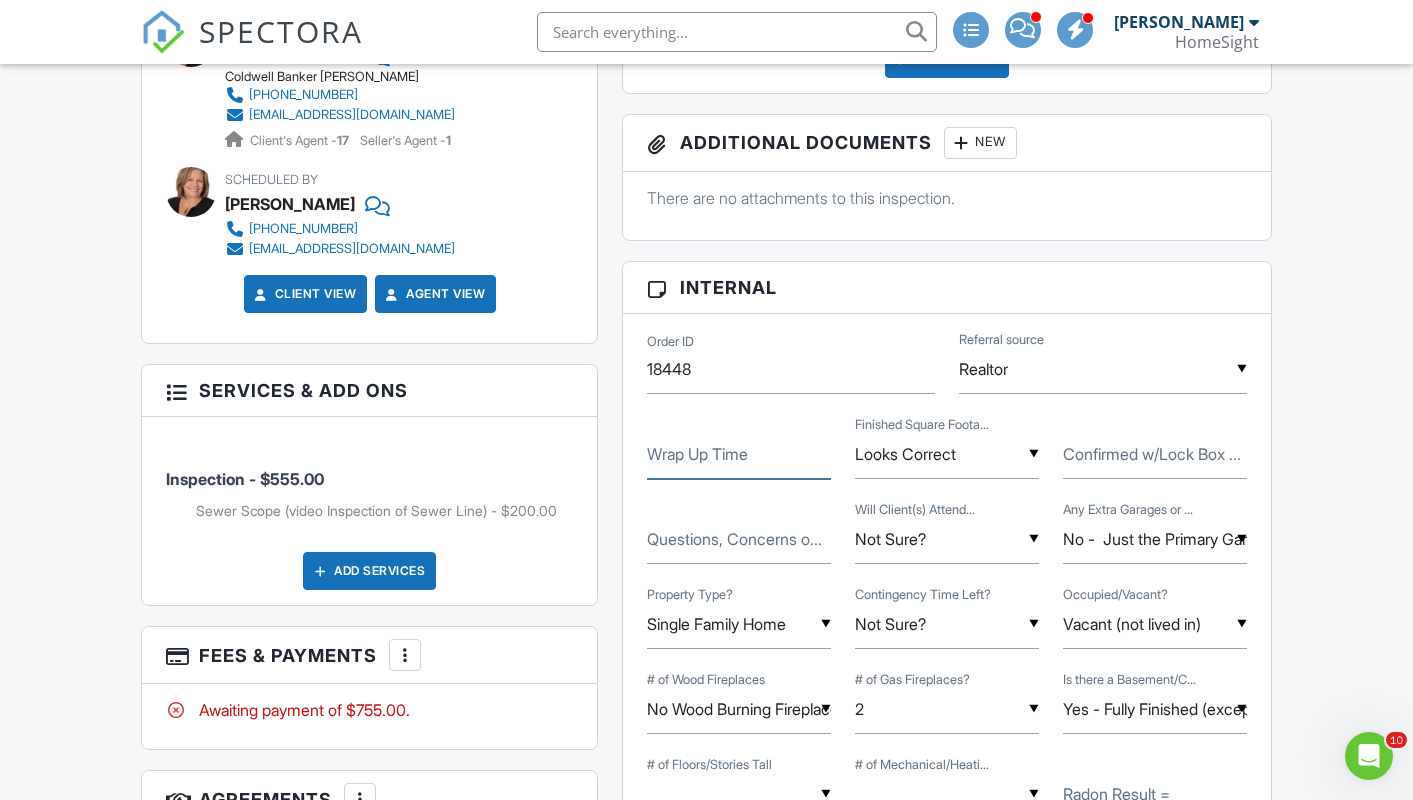 click on "Wrap Up Time" at bounding box center [739, 454] 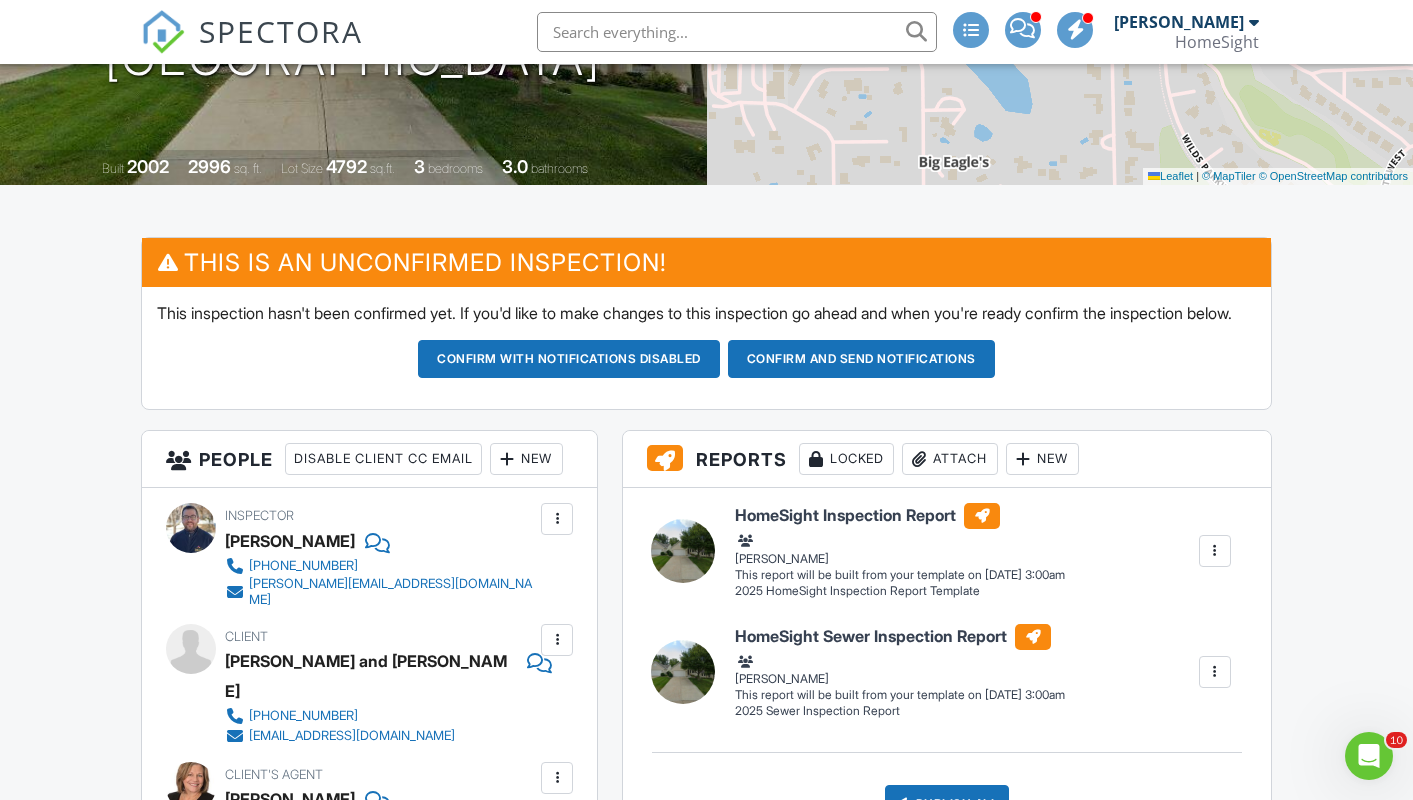 scroll, scrollTop: 400, scrollLeft: 0, axis: vertical 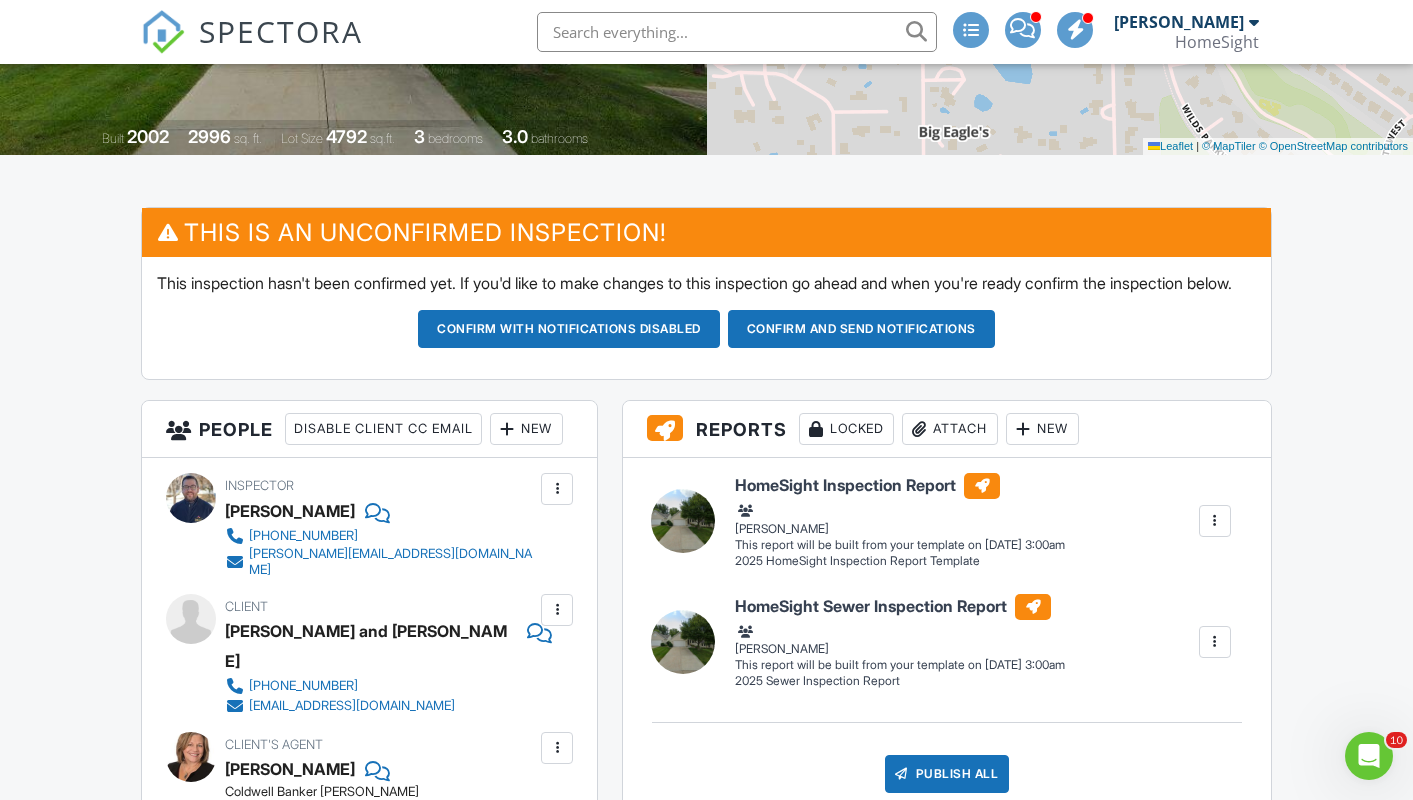 type on "11:00" 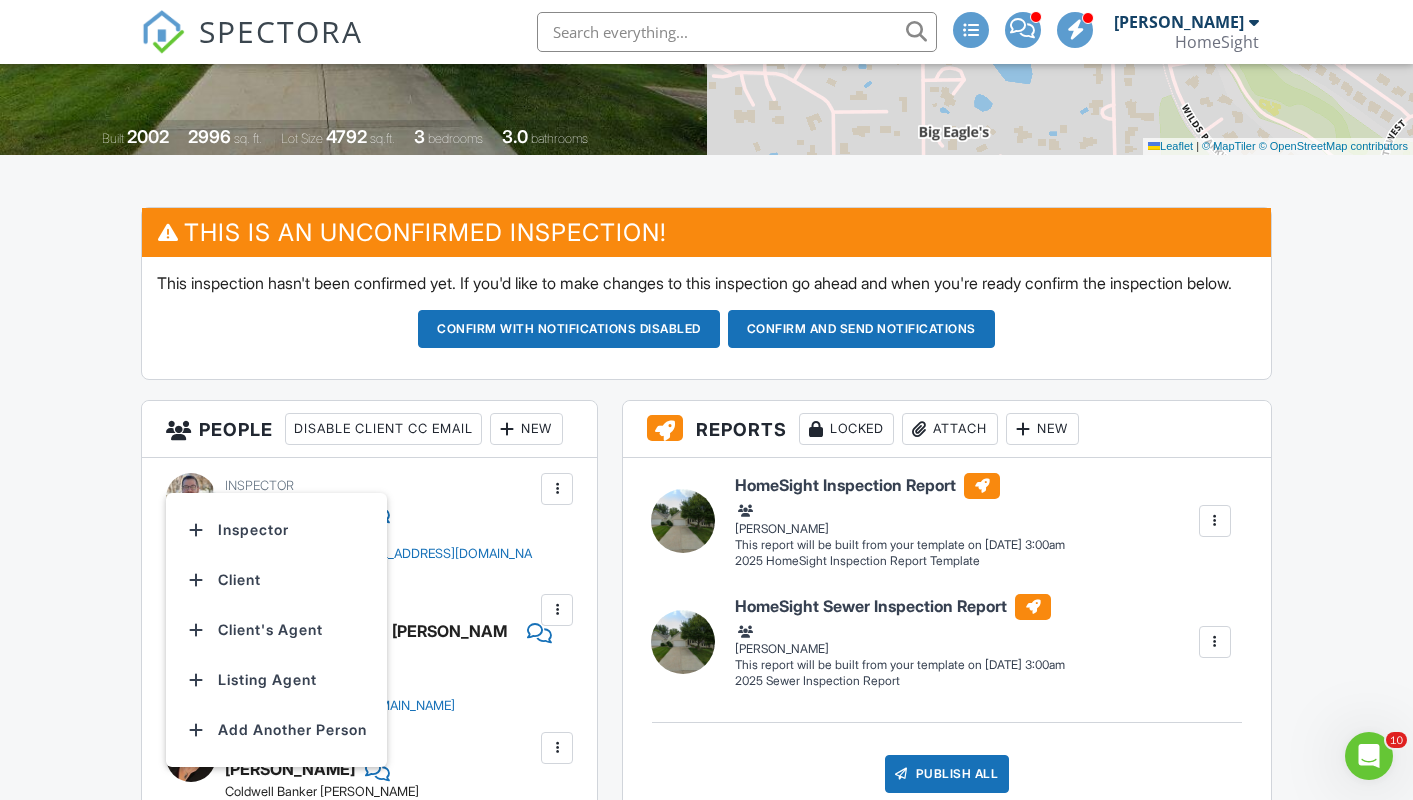 click on "People
Disable Client CC Email
New
Inspector
Client
Client's Agent
Listing Agent
Add Another Person" at bounding box center (369, 429) 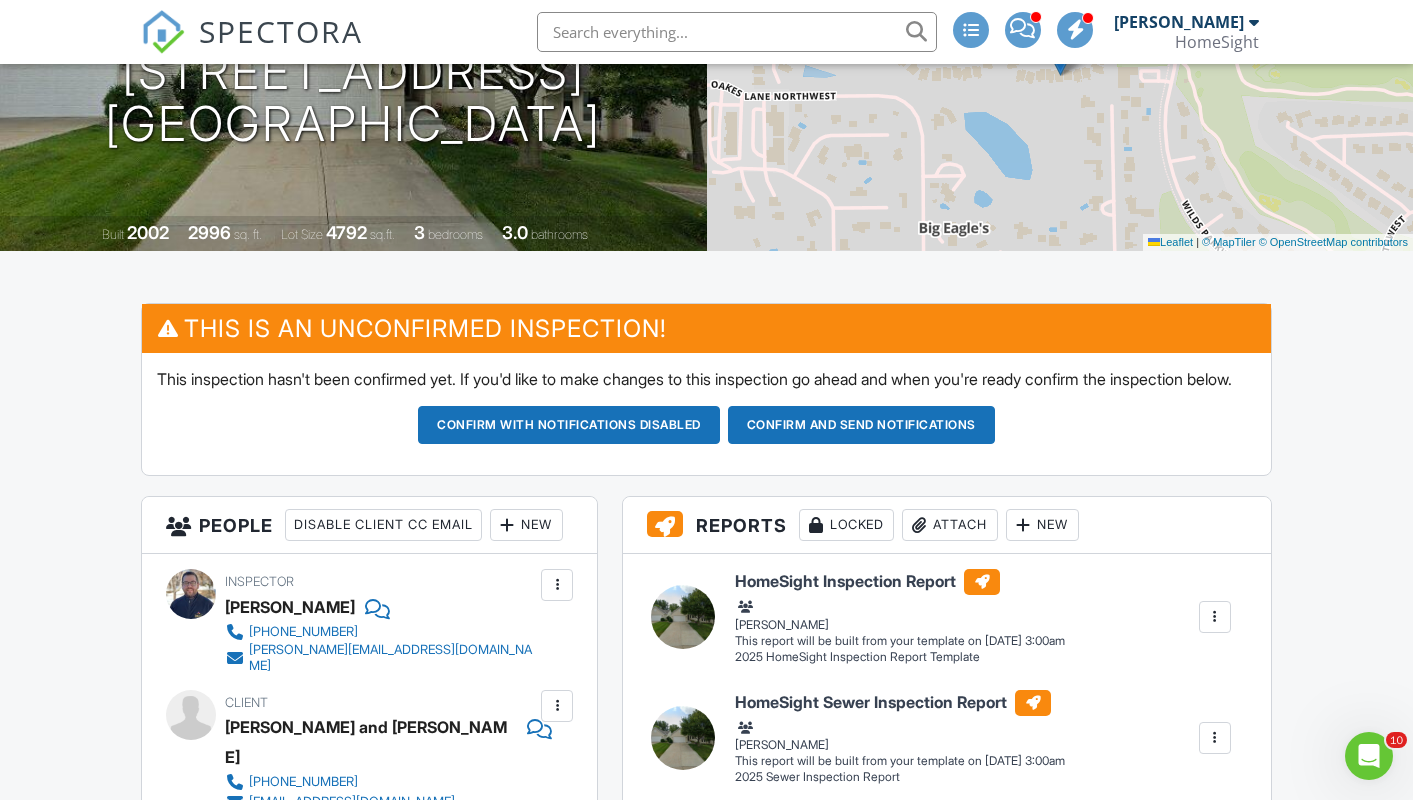 scroll, scrollTop: 0, scrollLeft: 0, axis: both 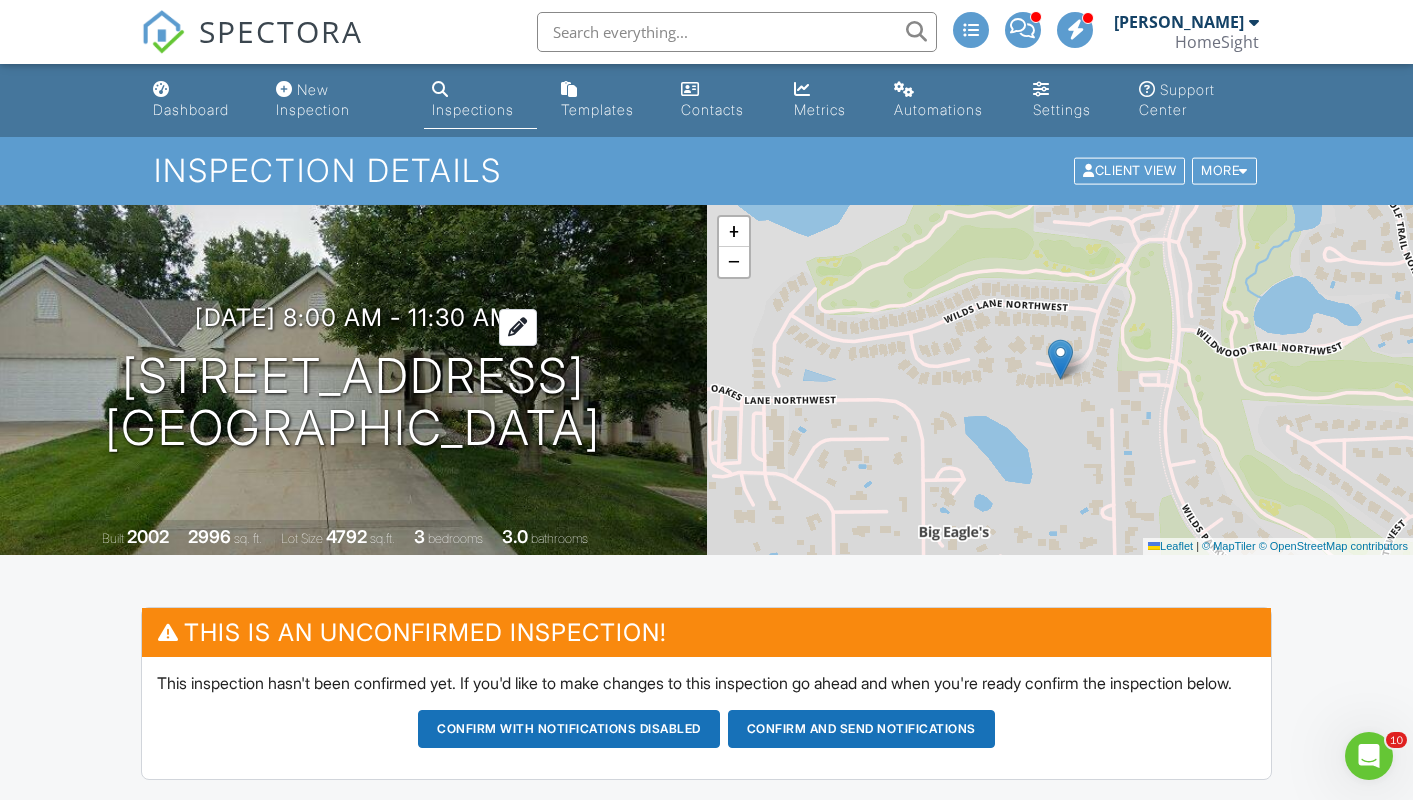 click on "07/15/2025  8:00 am
- 11:30 am" at bounding box center [353, 317] 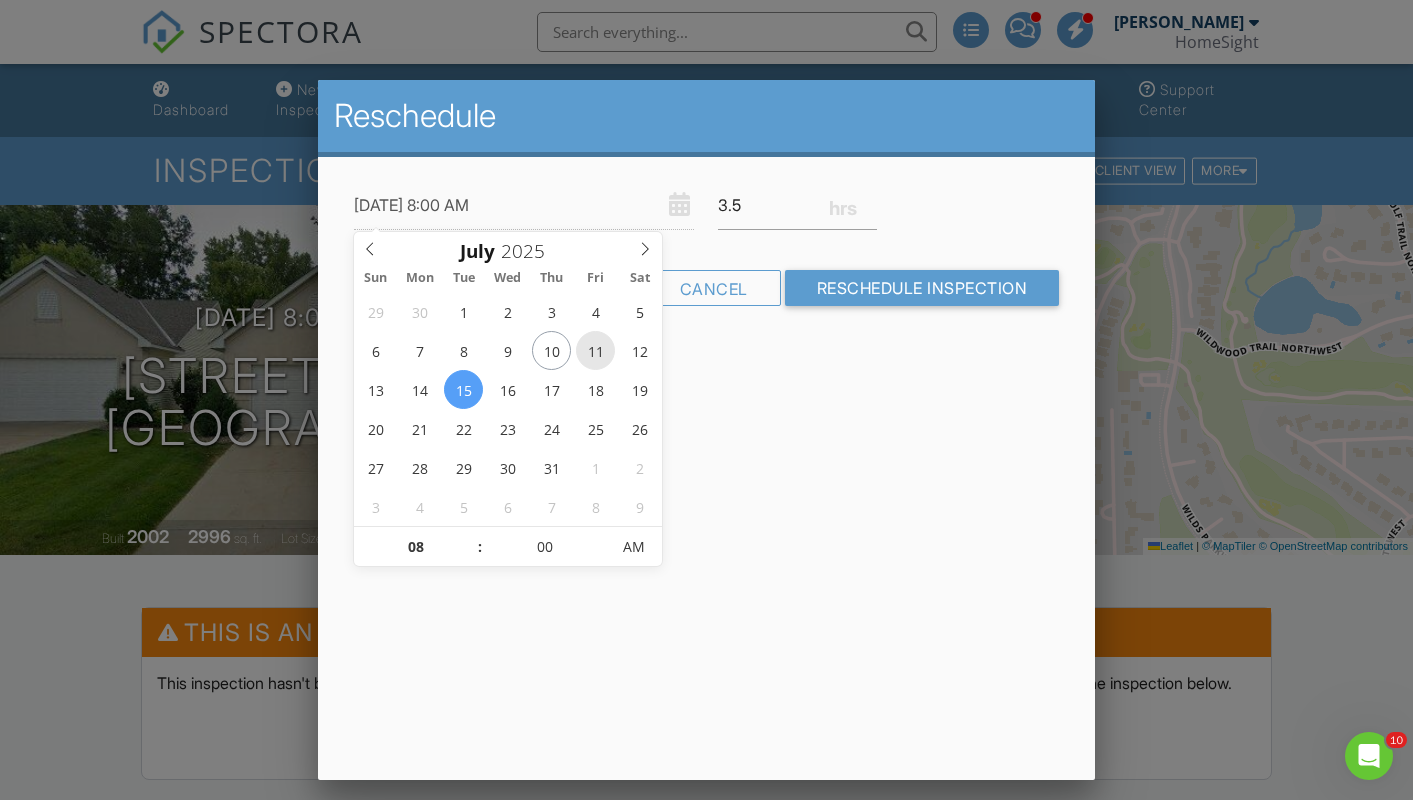 type on "[DATE] 8:00 AM" 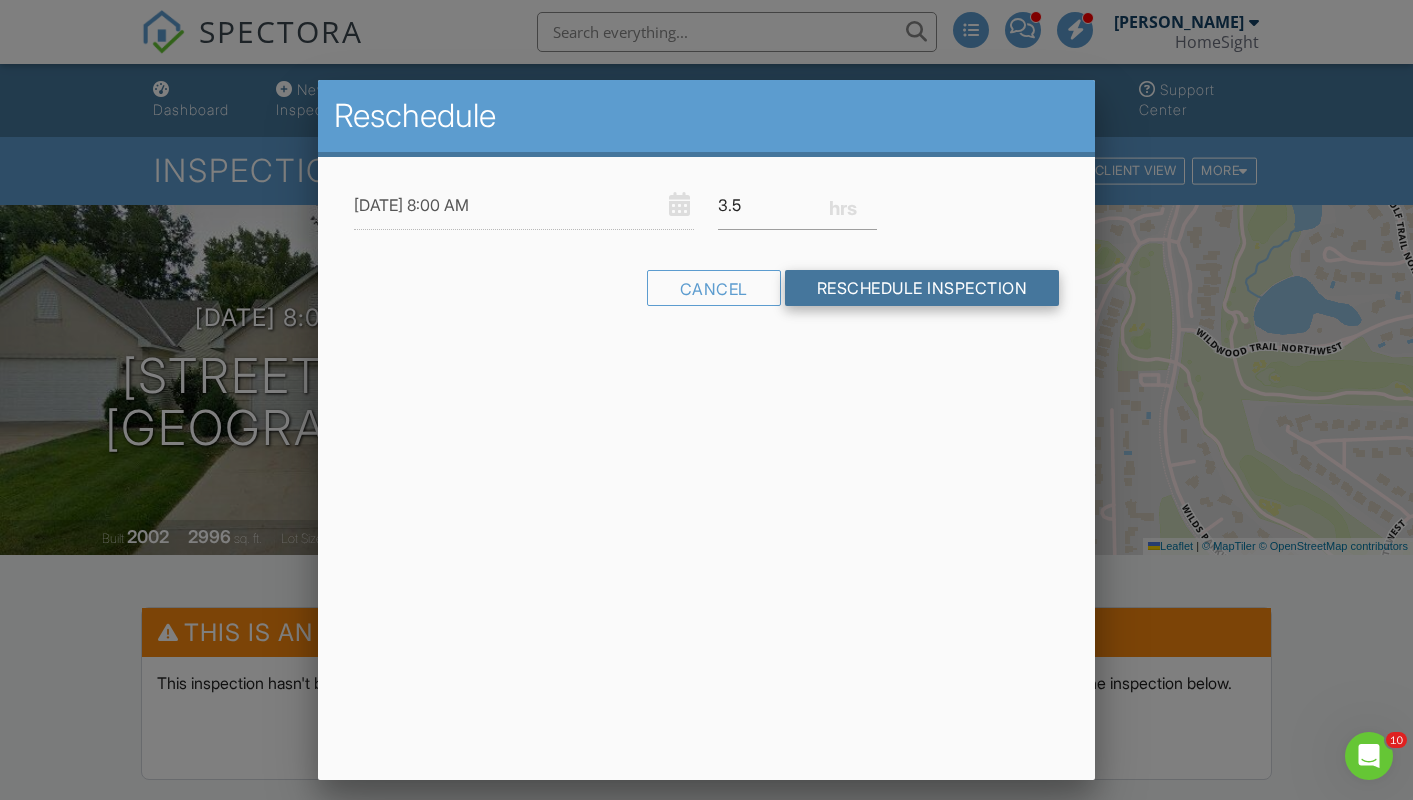 click on "Reschedule Inspection" at bounding box center [922, 288] 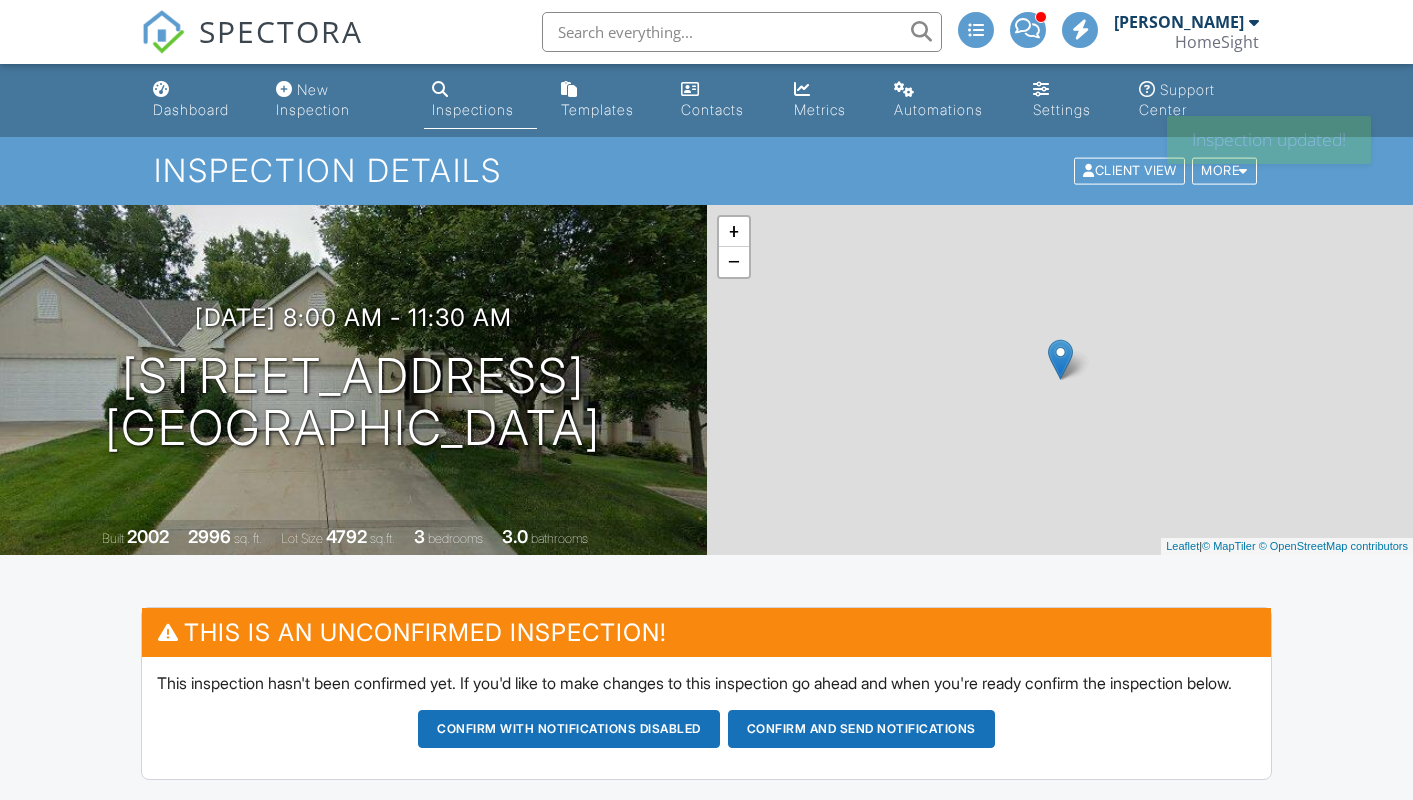 scroll, scrollTop: 0, scrollLeft: 0, axis: both 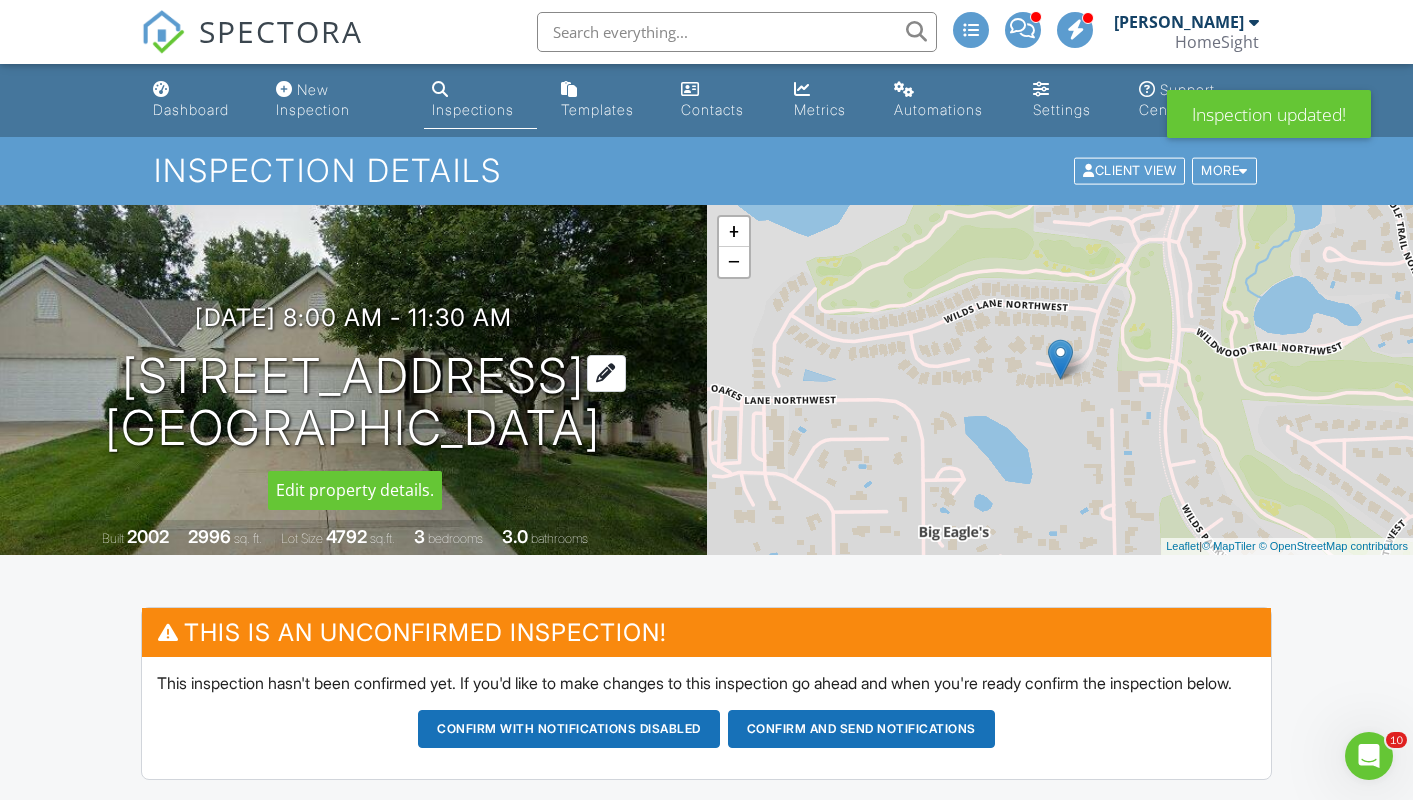 copy on "[STREET_ADDRESS]" 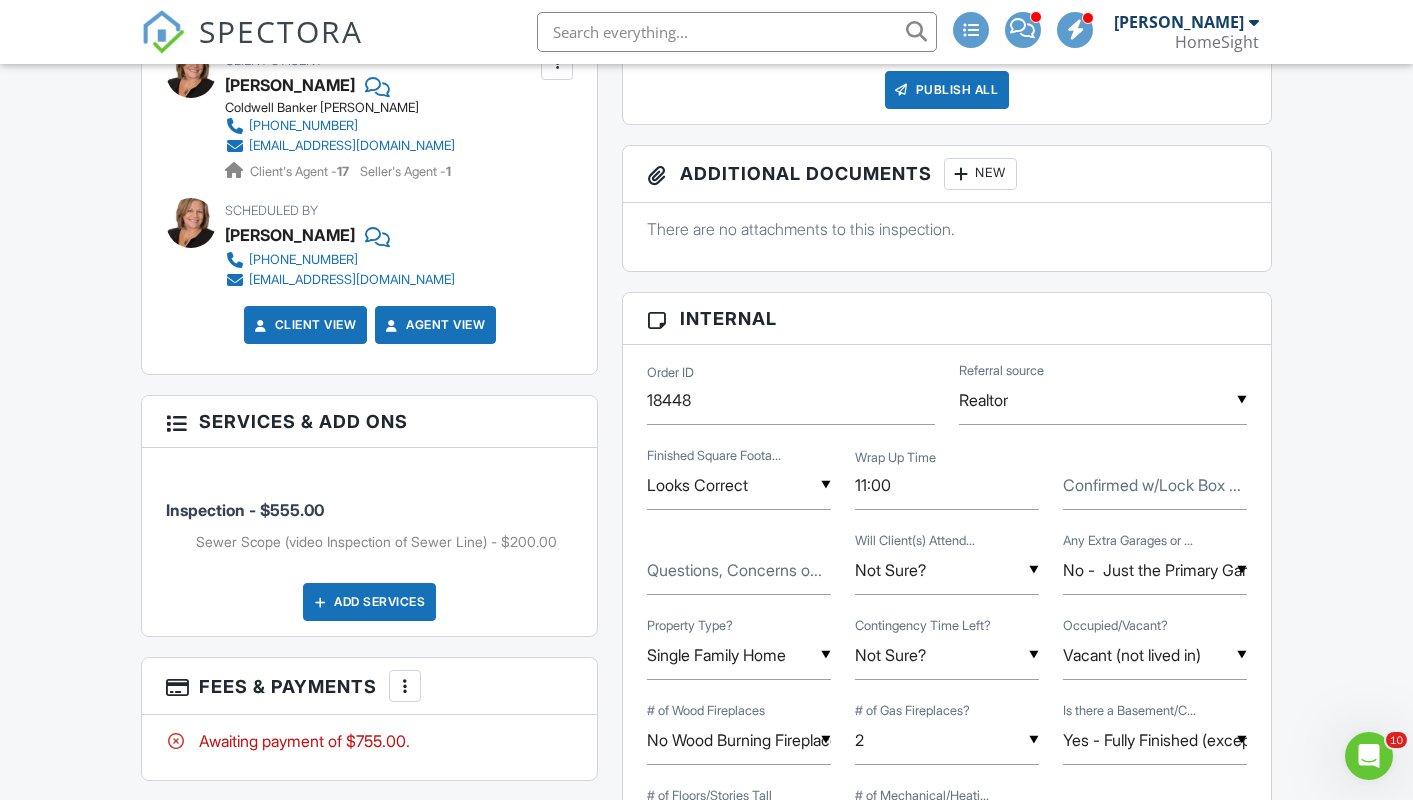 scroll, scrollTop: 1140, scrollLeft: 0, axis: vertical 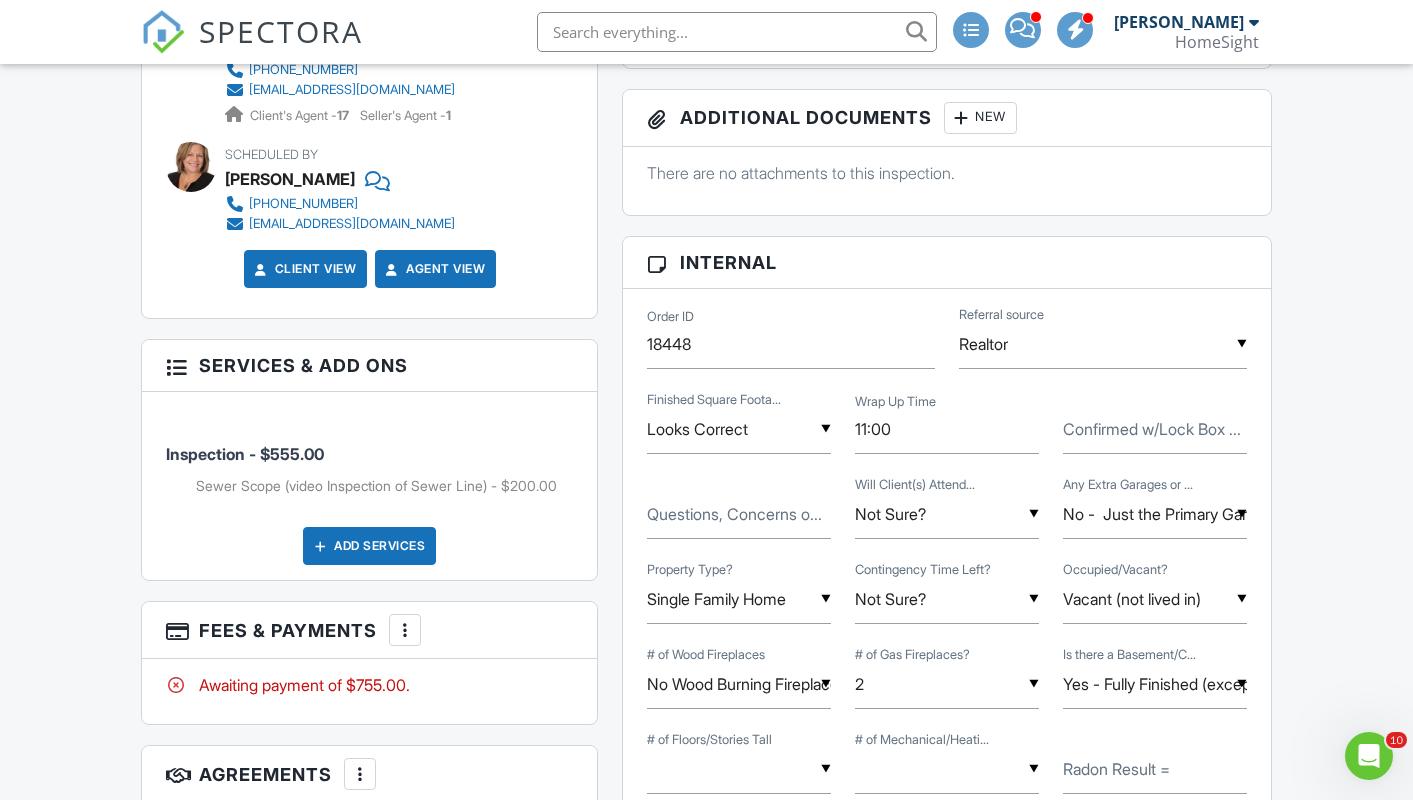 click on "Confirmed w/Lock Box ..." at bounding box center [1152, 429] 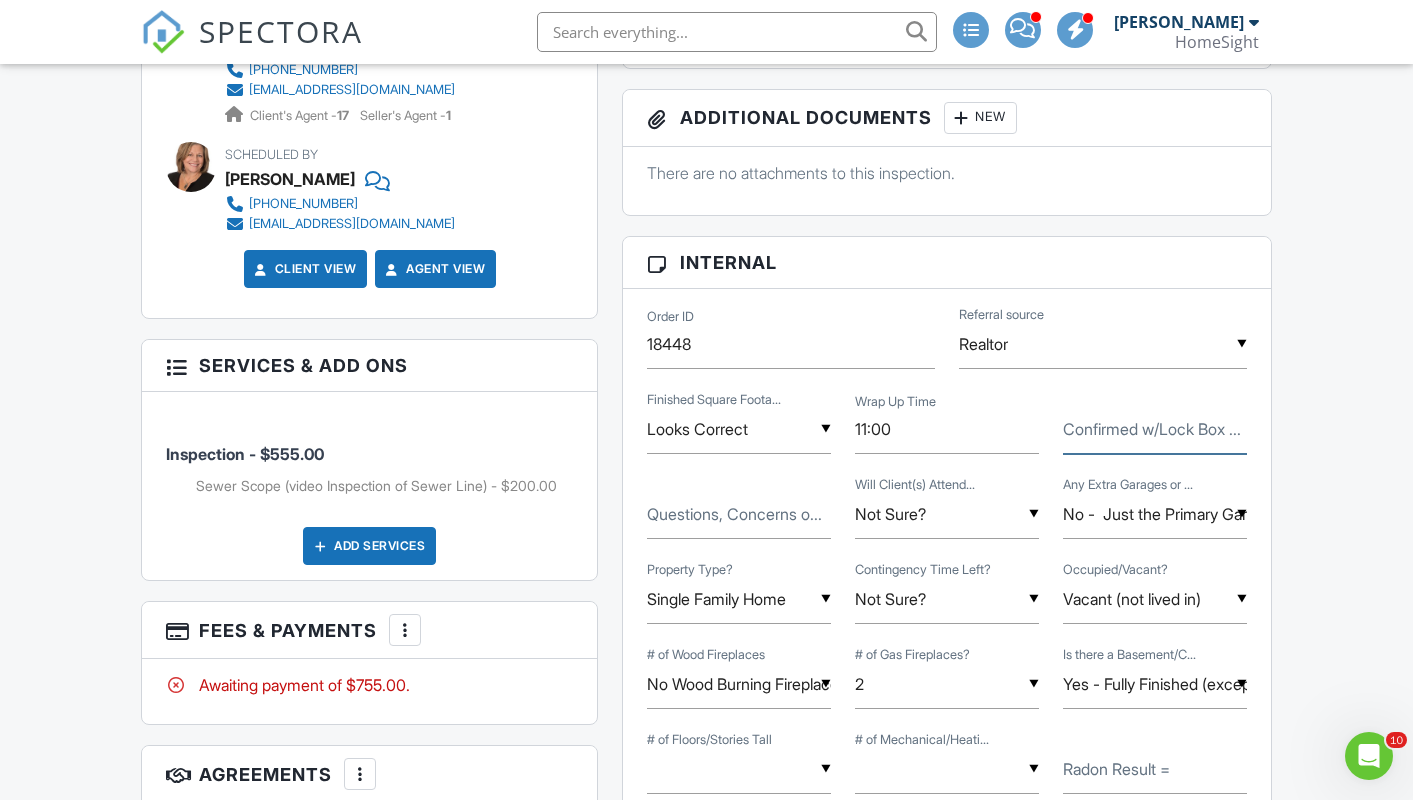 click on "Confirmed w/Lock Box ..." at bounding box center (1155, 429) 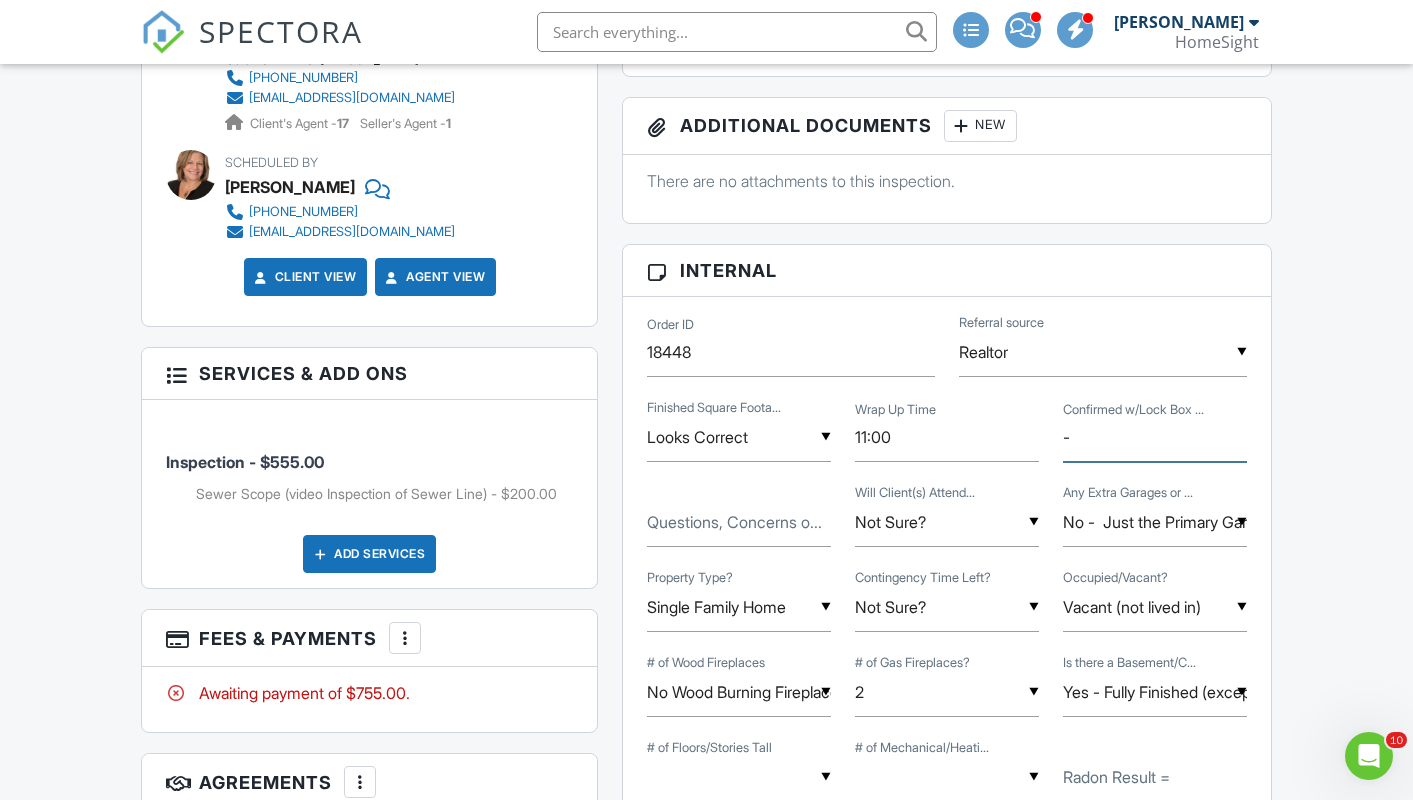 scroll, scrollTop: 1137, scrollLeft: 0, axis: vertical 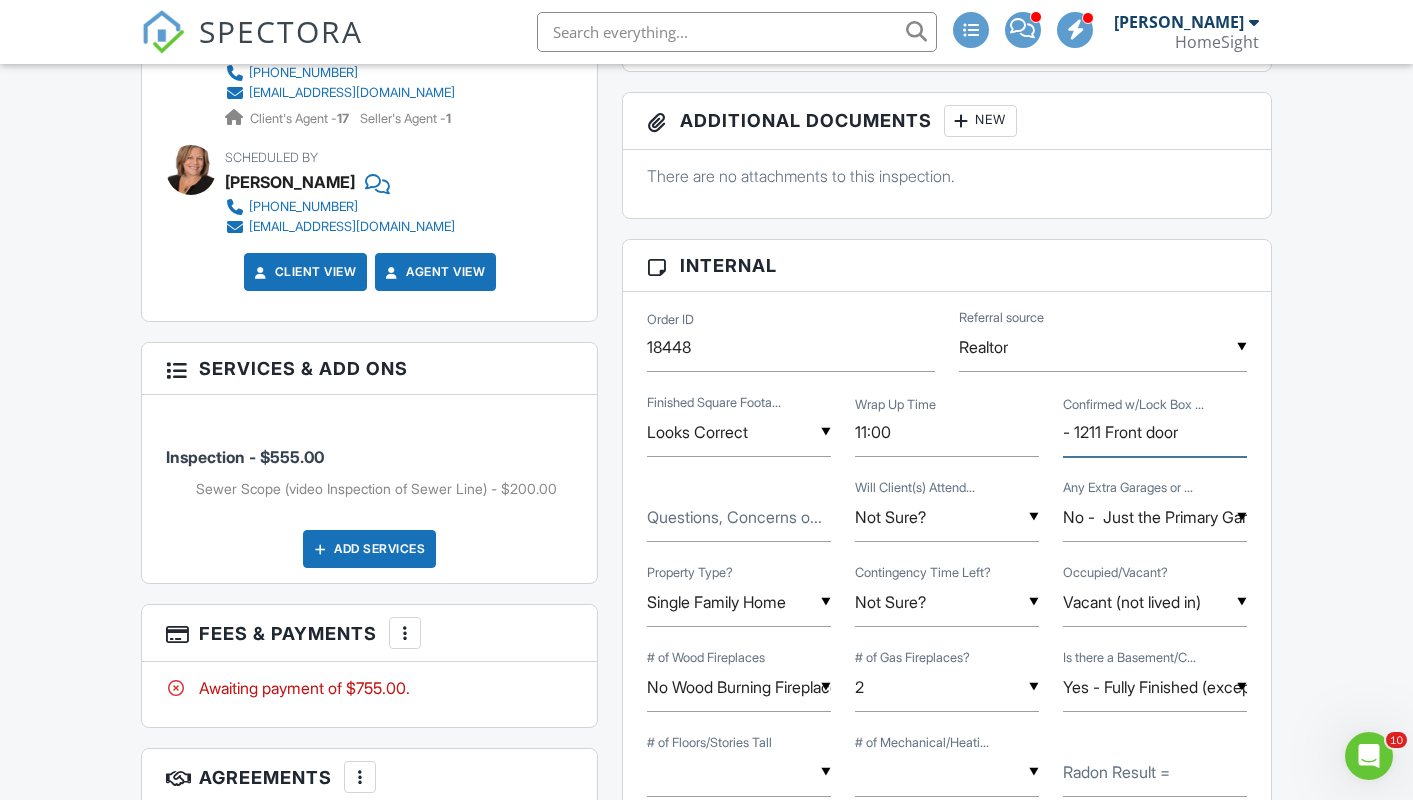 click on "- 1211 Front door" at bounding box center (1155, 432) 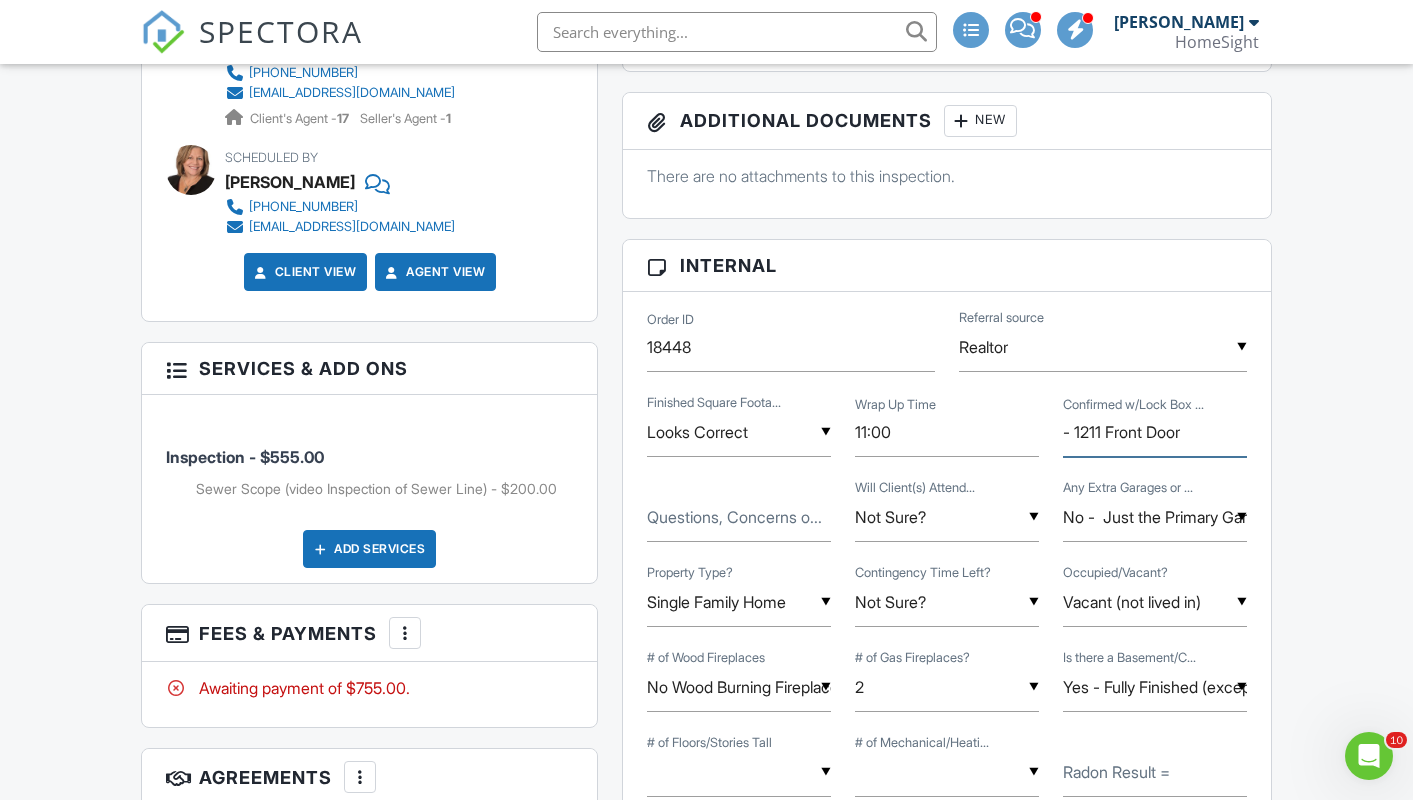 click on "- 1211 Front Door" at bounding box center (1155, 432) 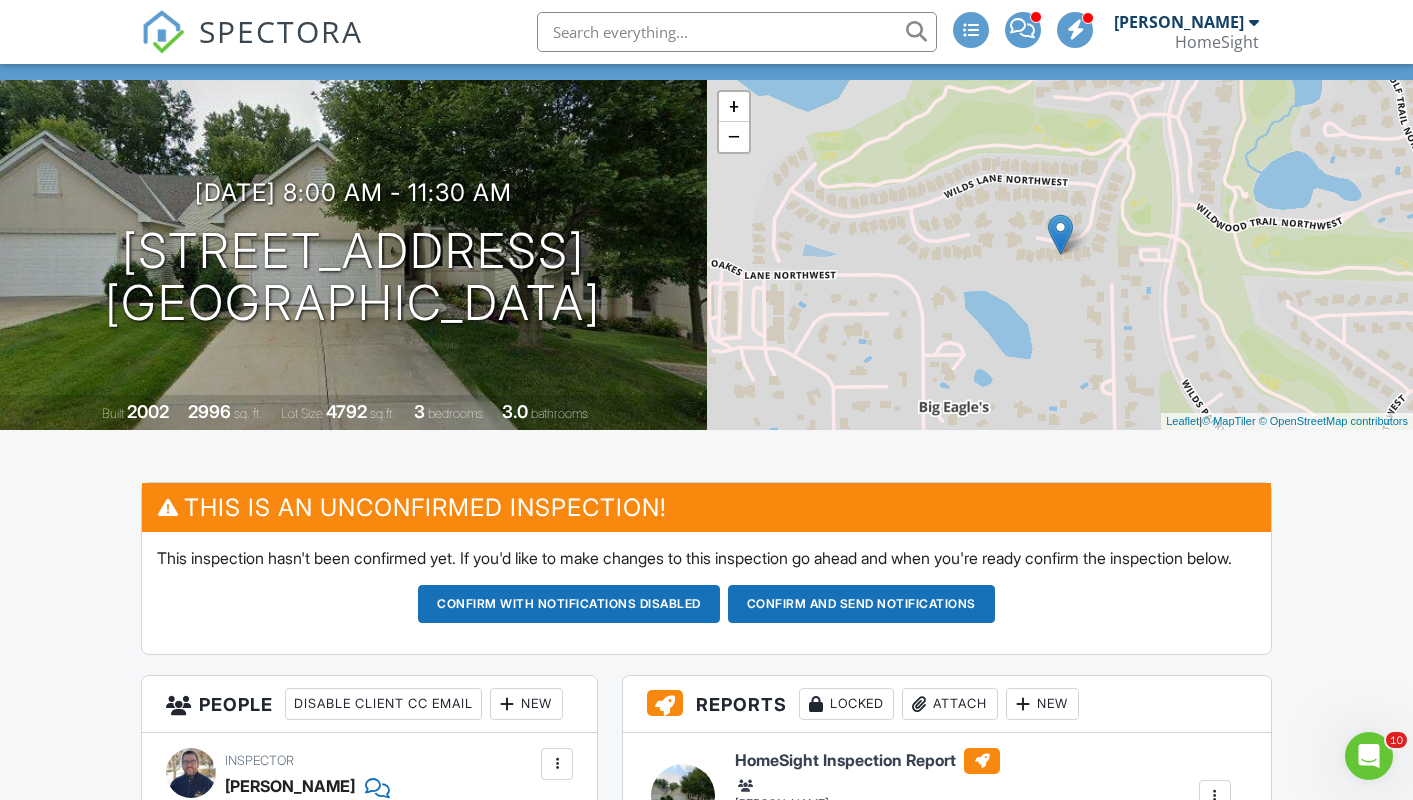 scroll, scrollTop: 155, scrollLeft: 0, axis: vertical 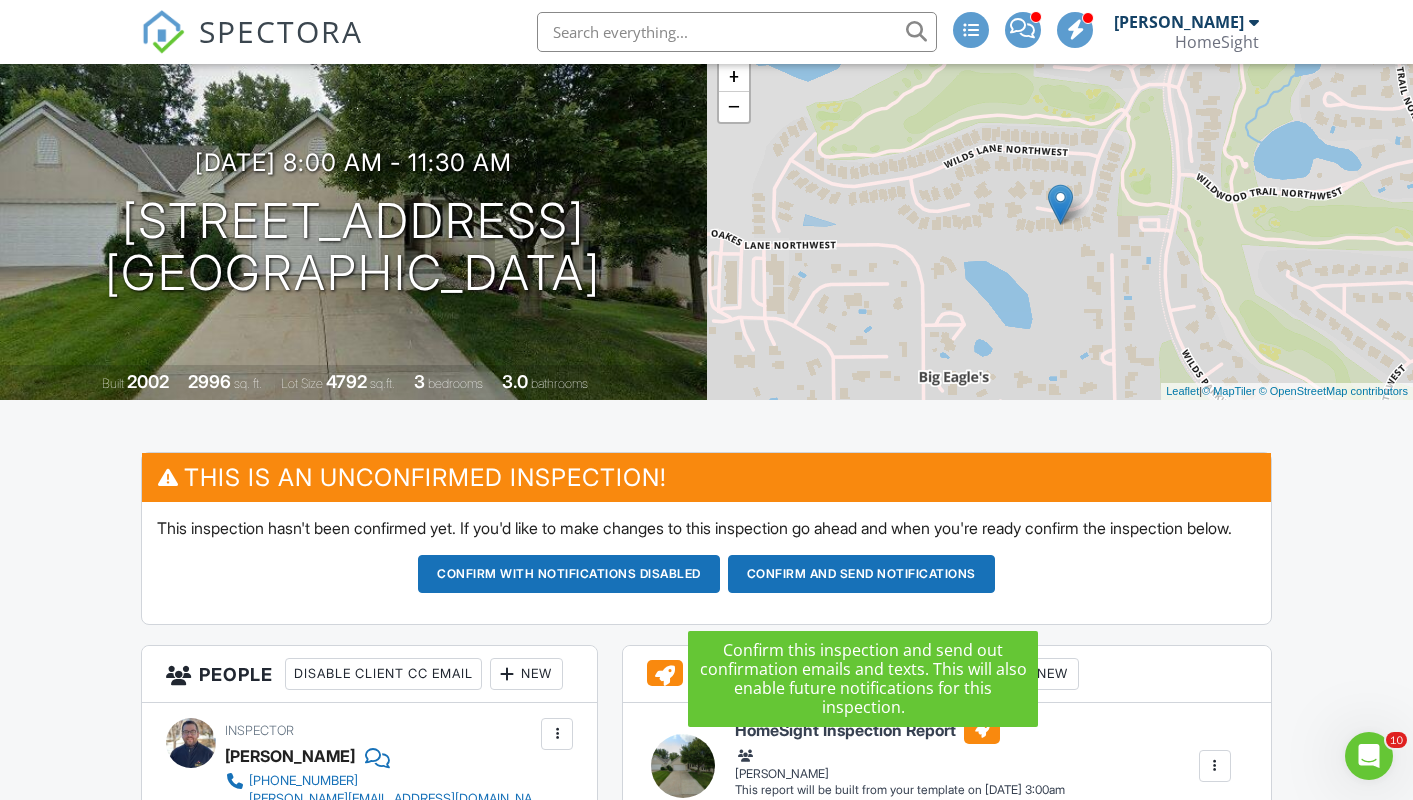 type on "- 1211 Front Door" 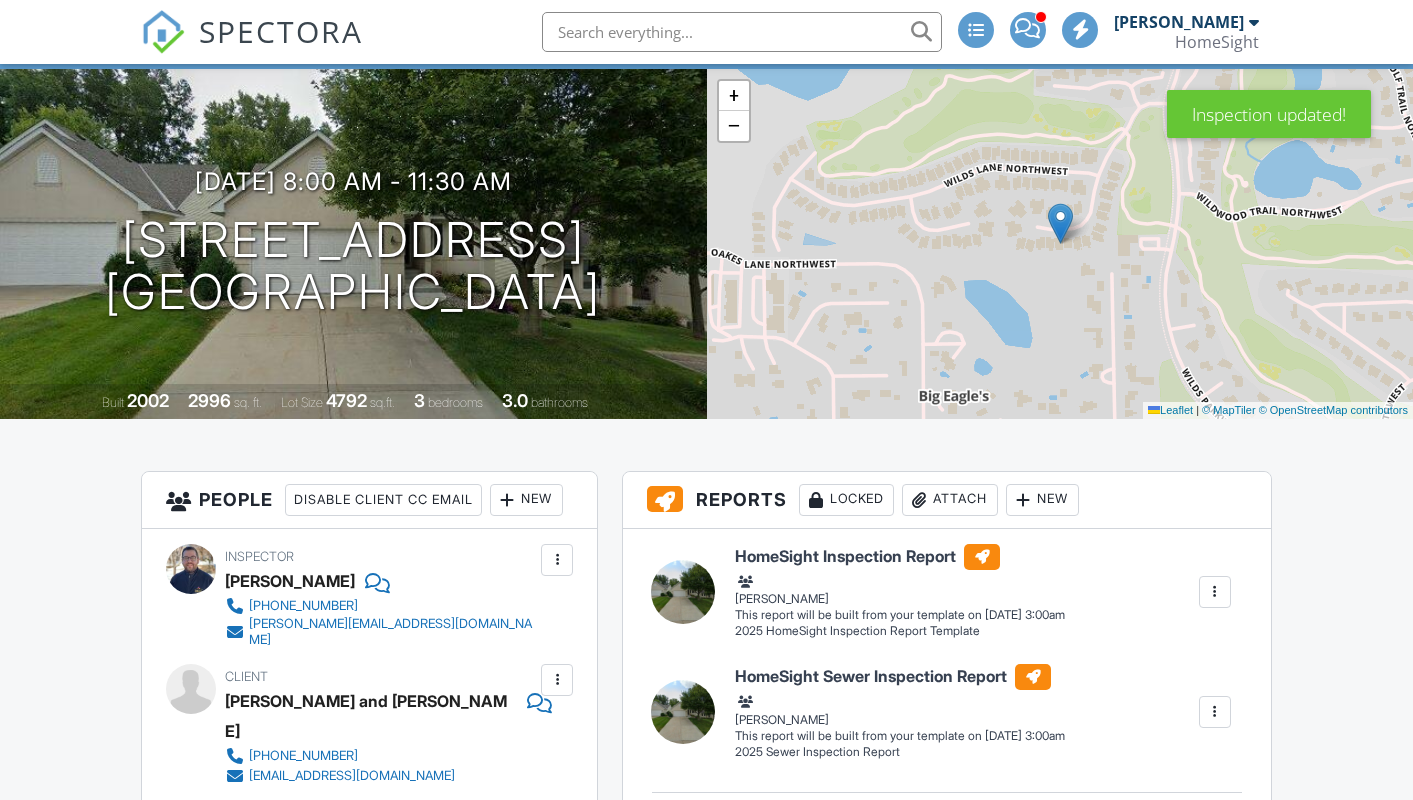 scroll, scrollTop: 575, scrollLeft: 0, axis: vertical 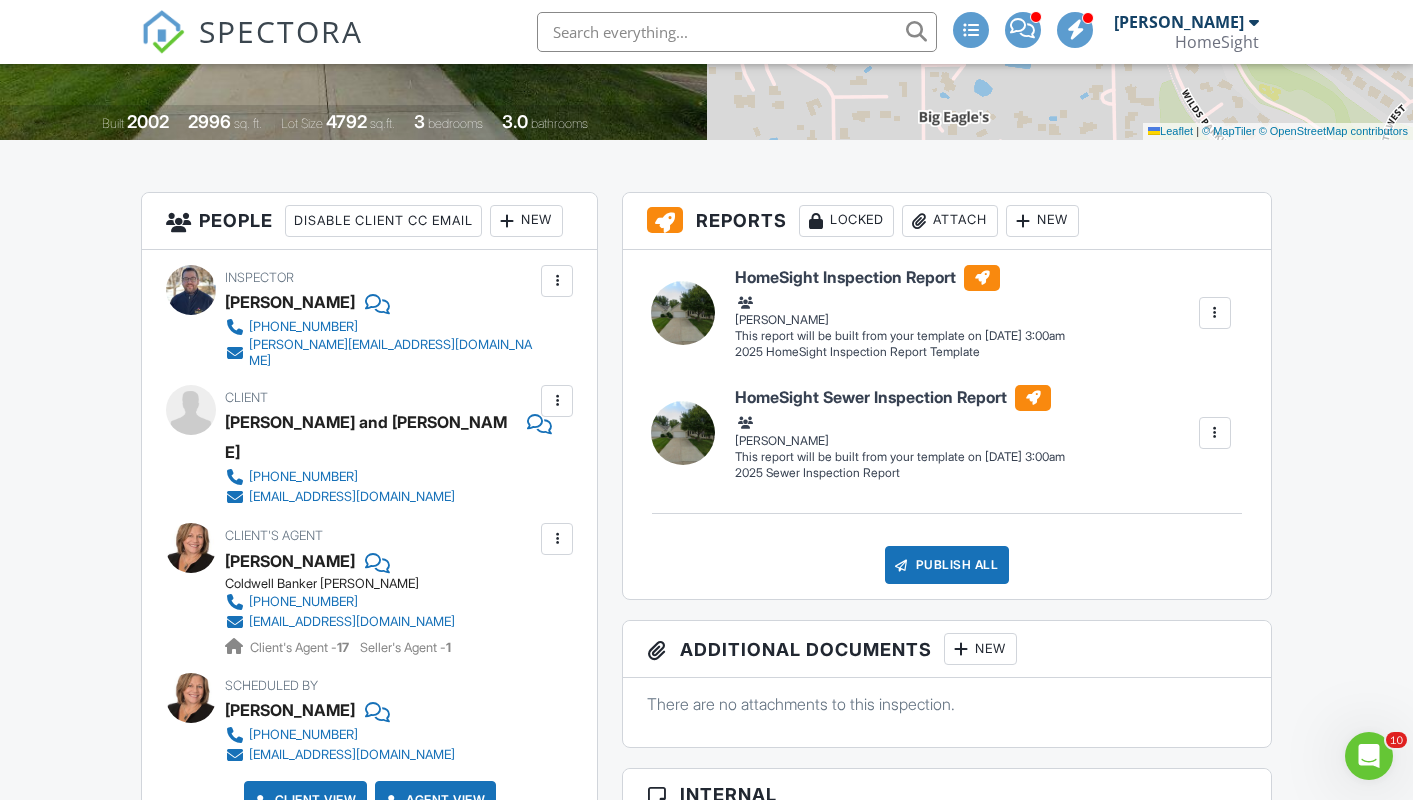 click at bounding box center (557, 281) 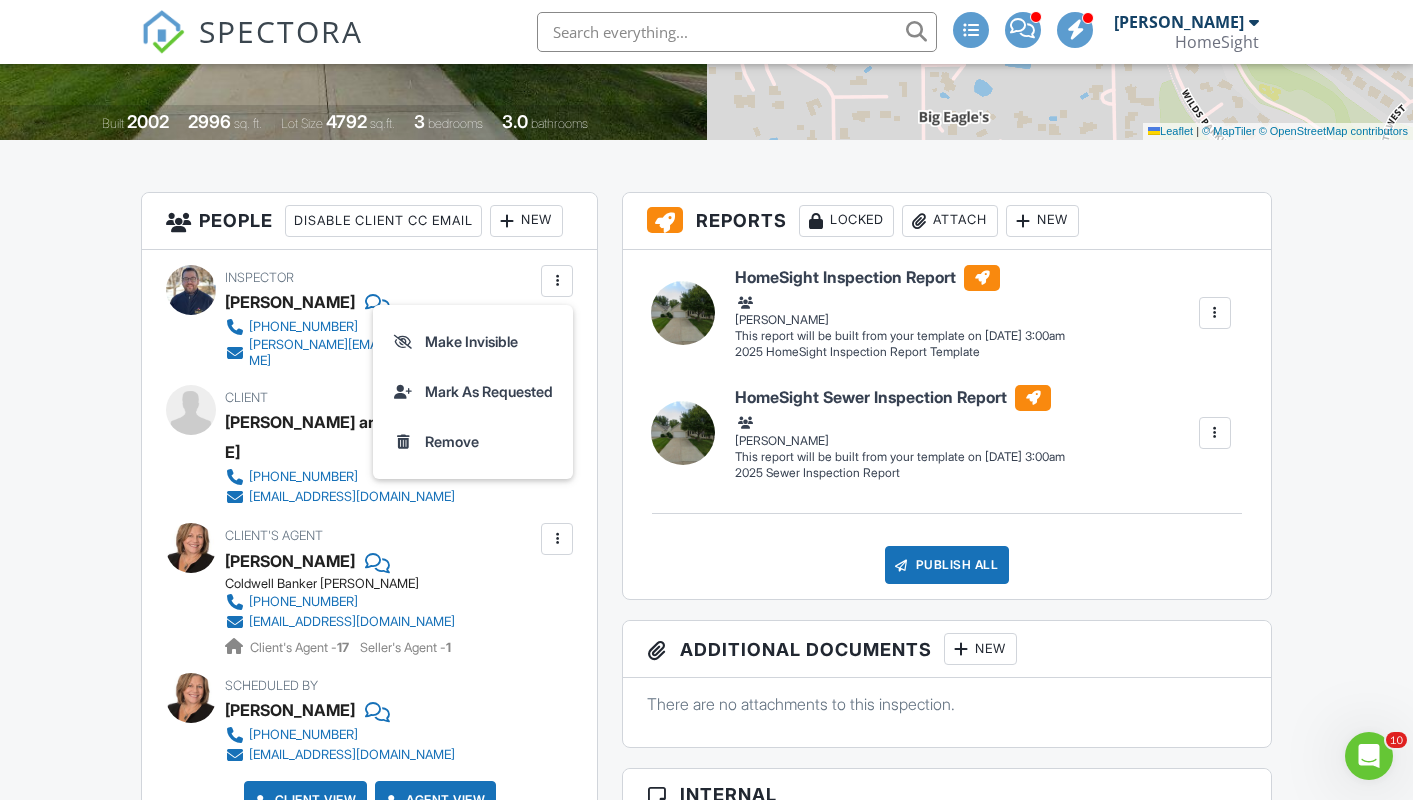 click on "Inspector
[PERSON_NAME]
[PHONE_NUMBER]
[PERSON_NAME][EMAIL_ADDRESS][DOMAIN_NAME]" at bounding box center [428, 317] 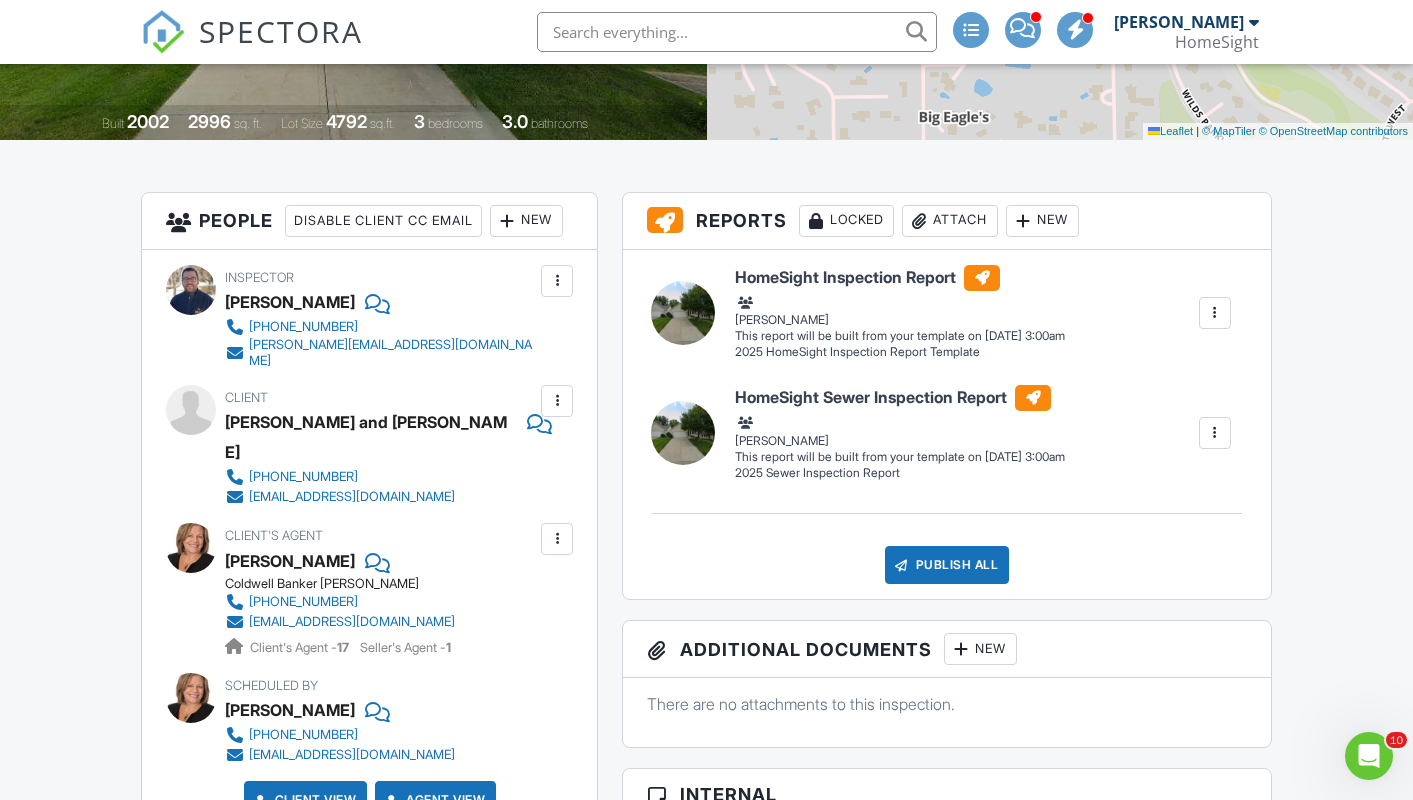 click at bounding box center (507, 221) 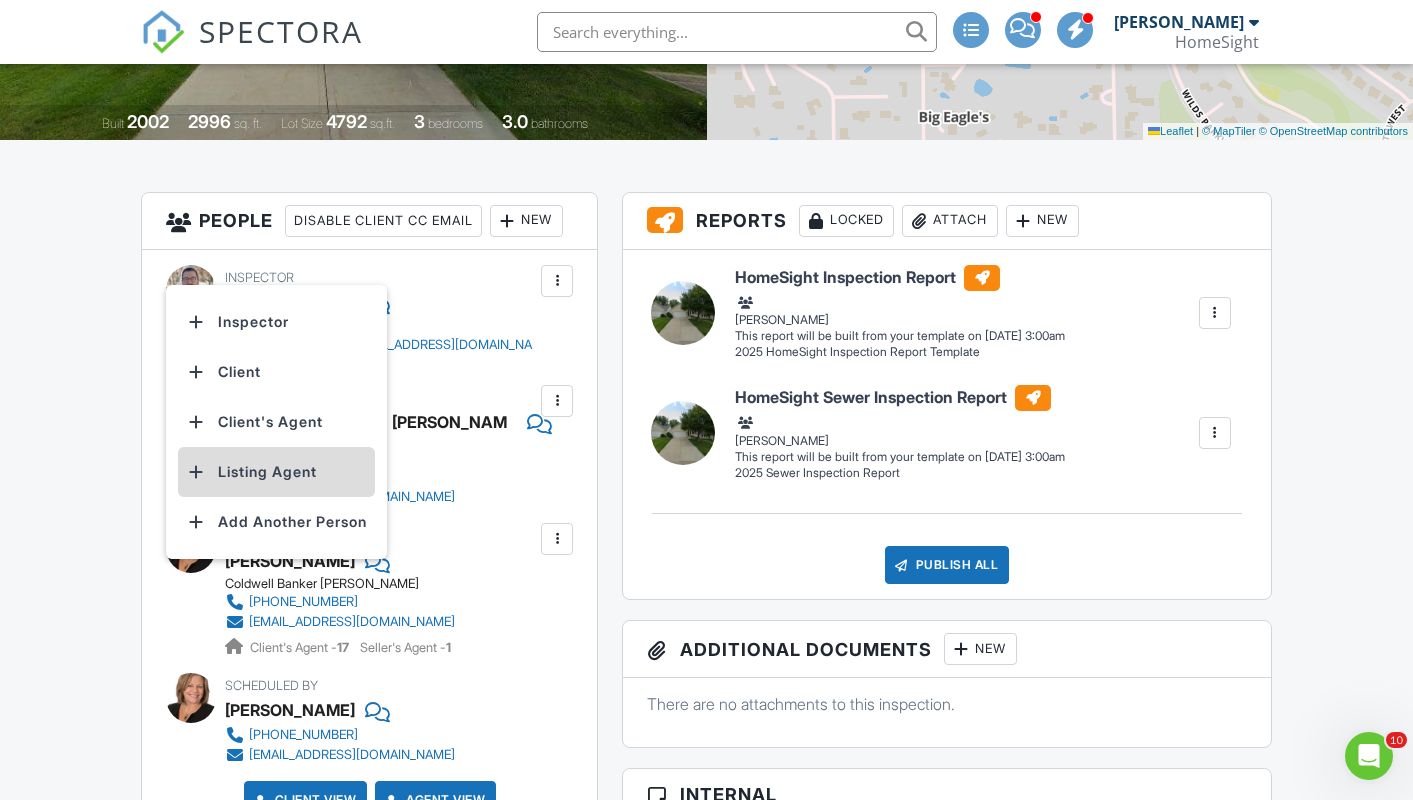click on "Listing Agent" at bounding box center (276, 472) 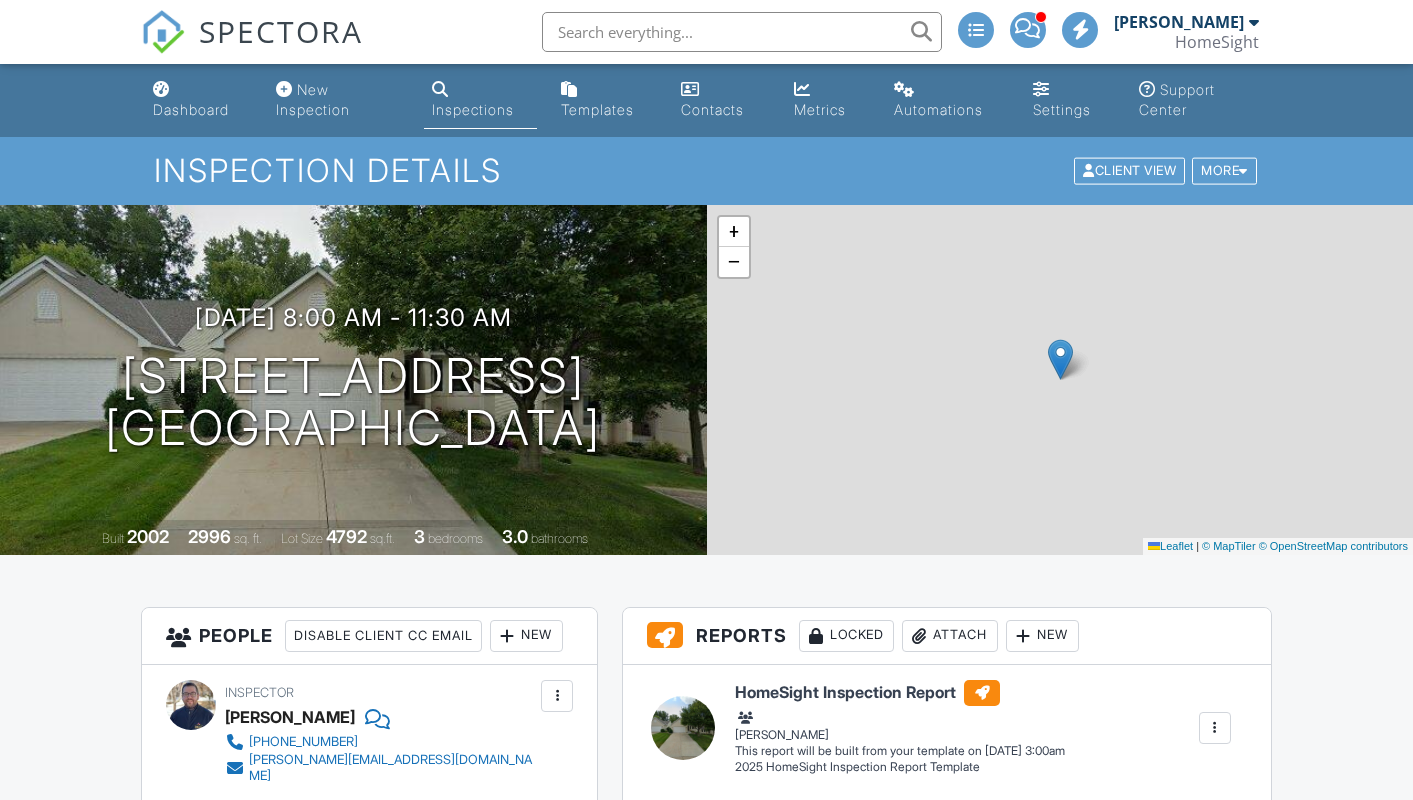 scroll, scrollTop: 365, scrollLeft: 0, axis: vertical 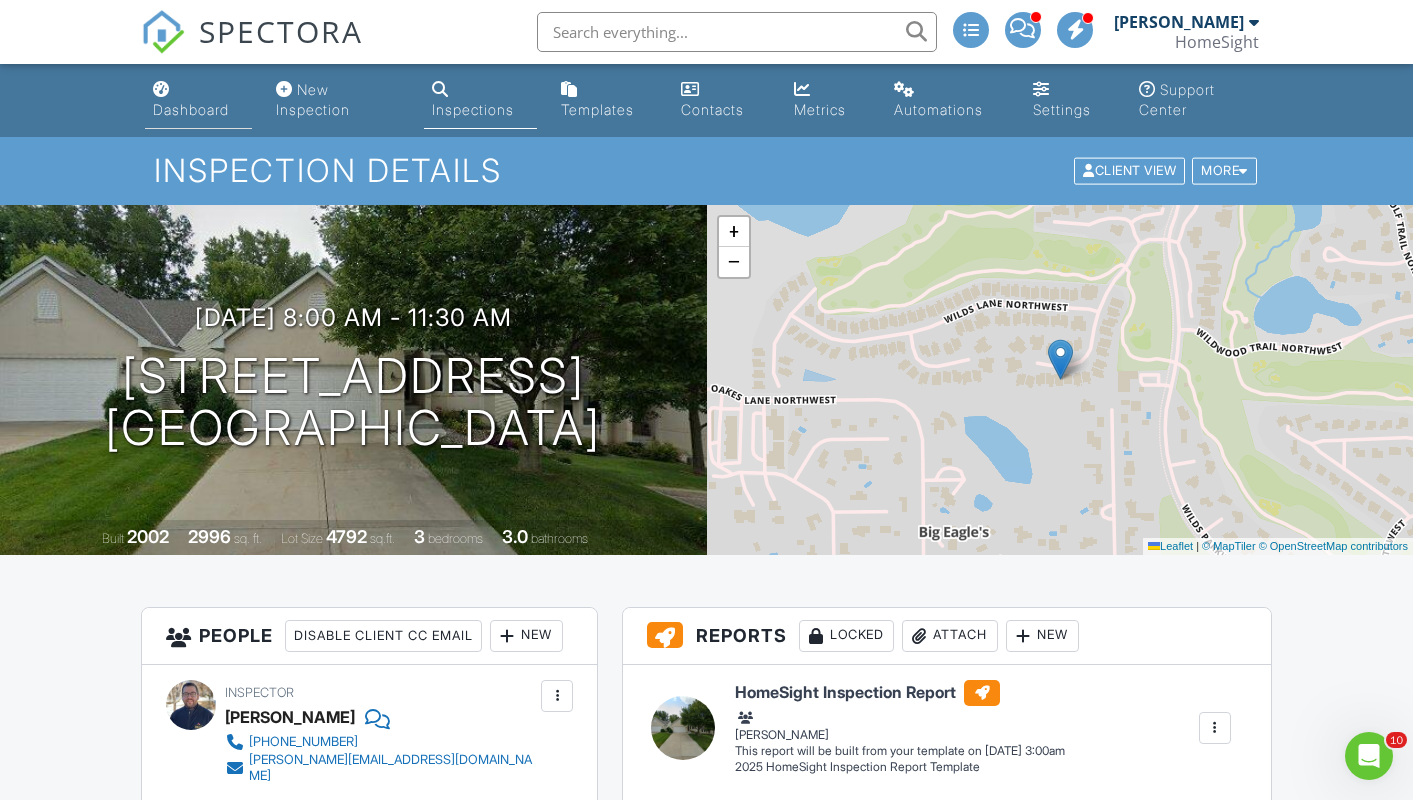 click on "Dashboard" at bounding box center [191, 109] 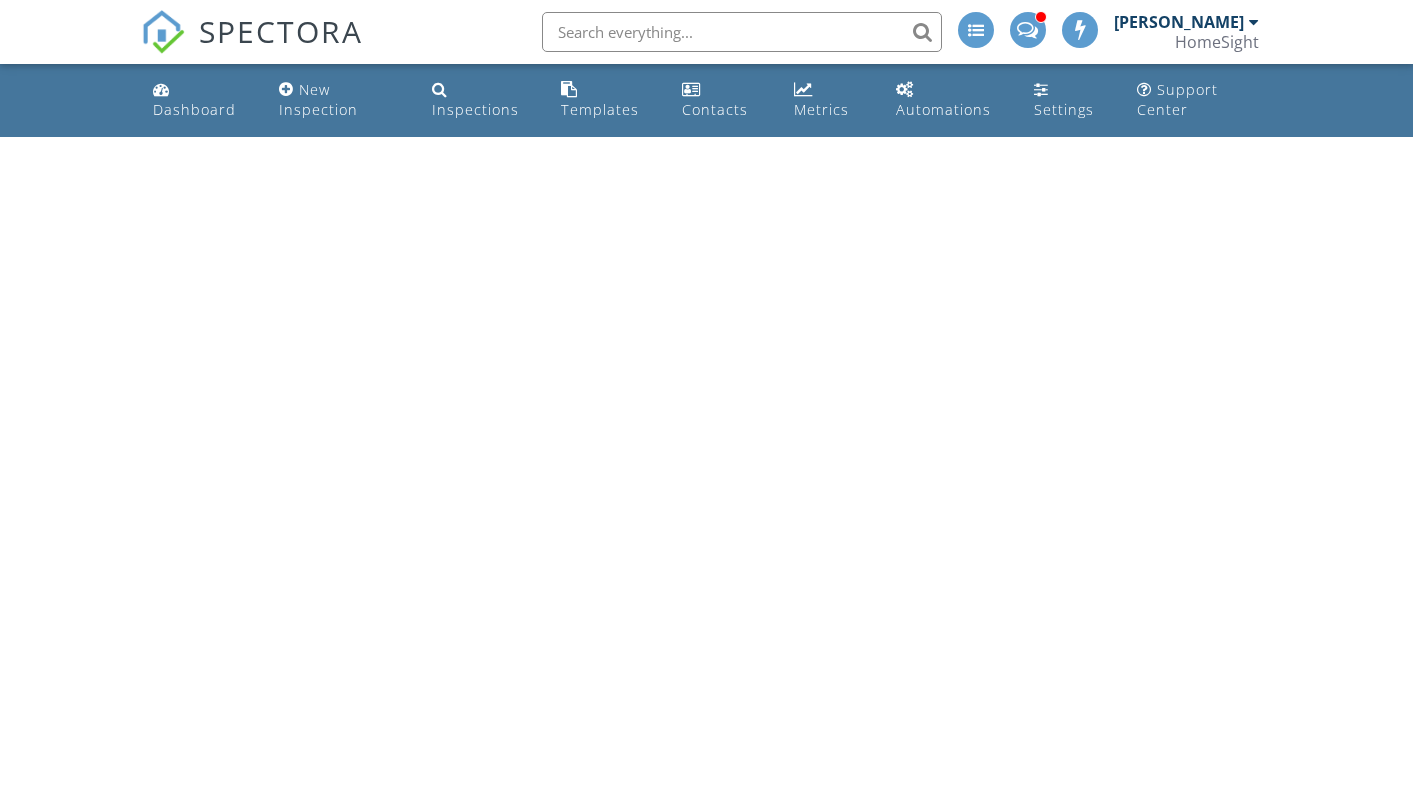 scroll, scrollTop: 0, scrollLeft: 0, axis: both 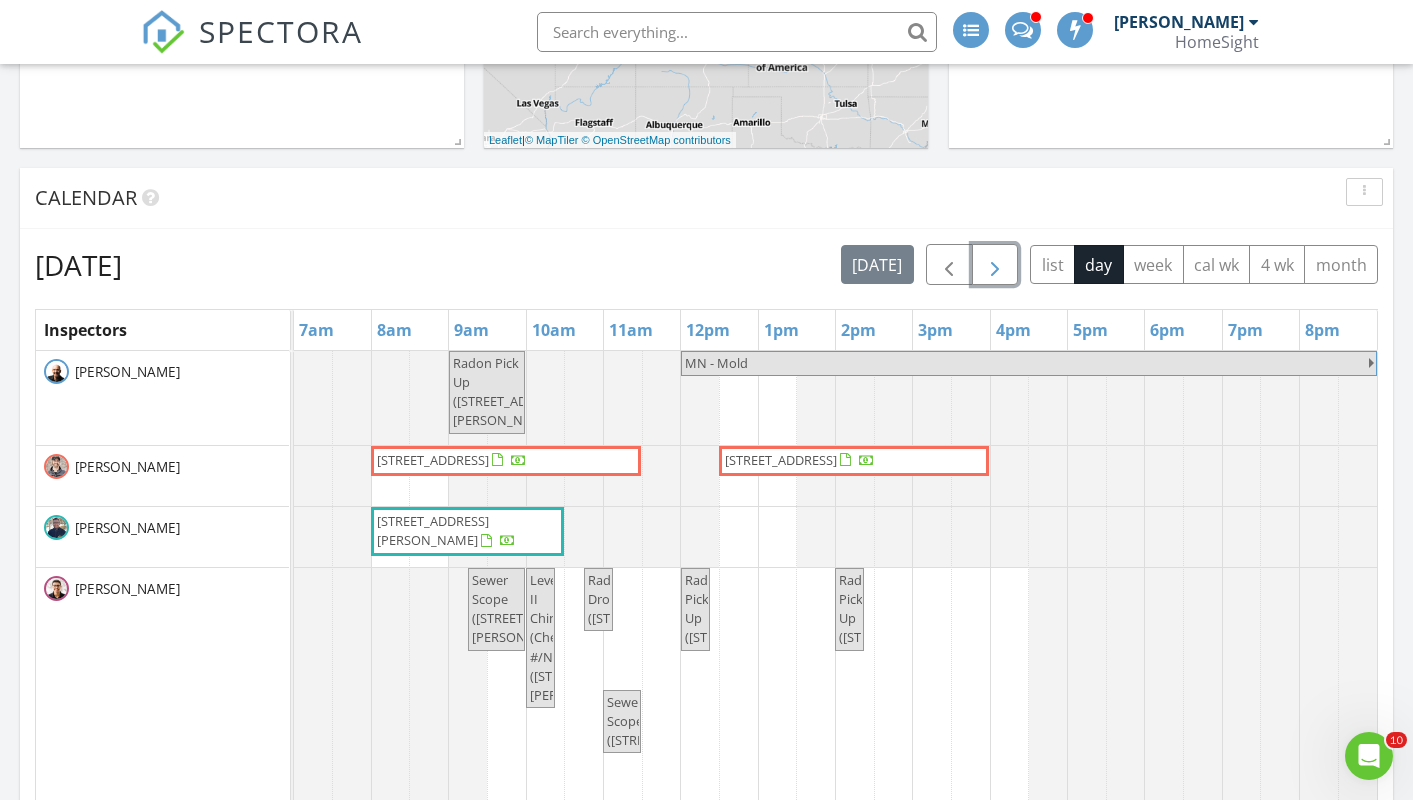 click at bounding box center [995, 265] 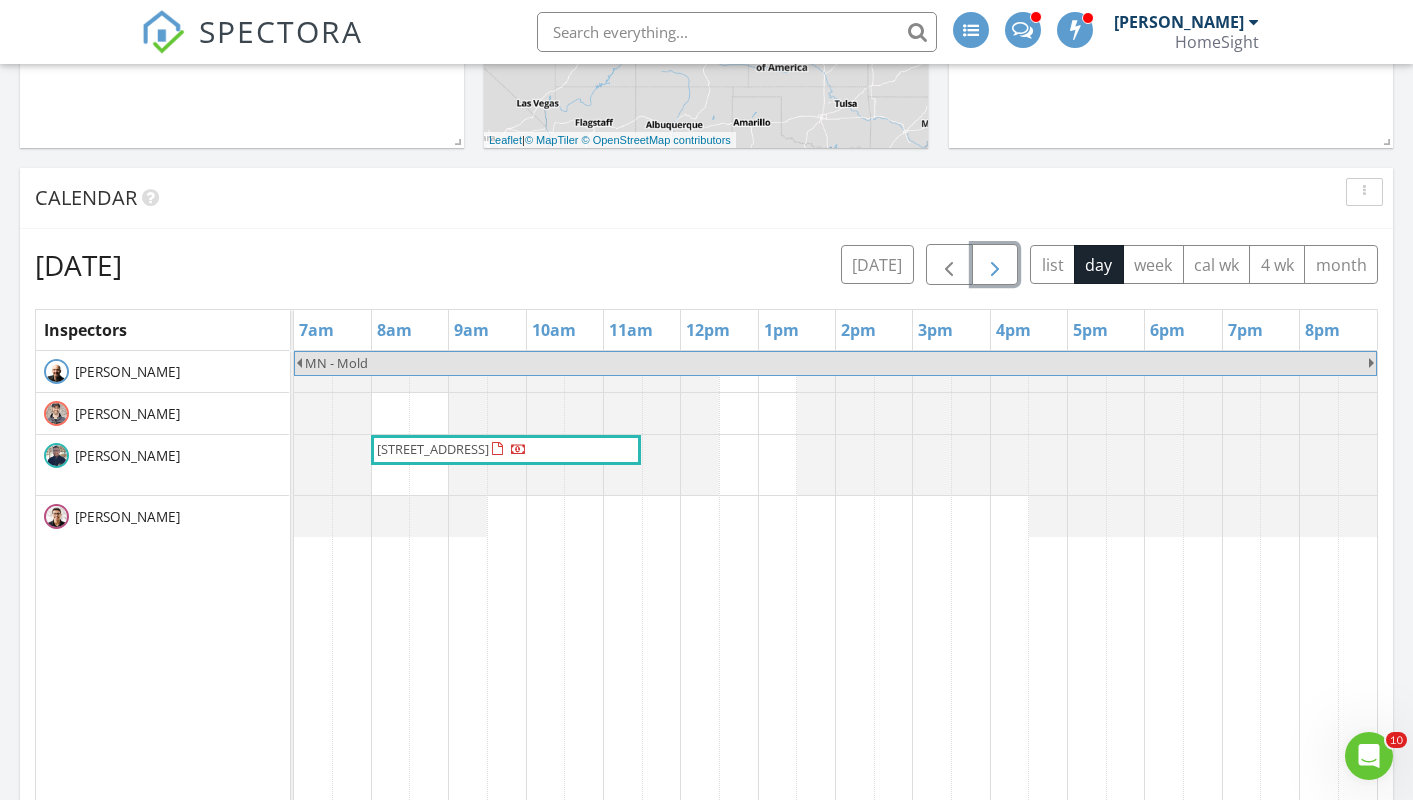 click at bounding box center (995, 265) 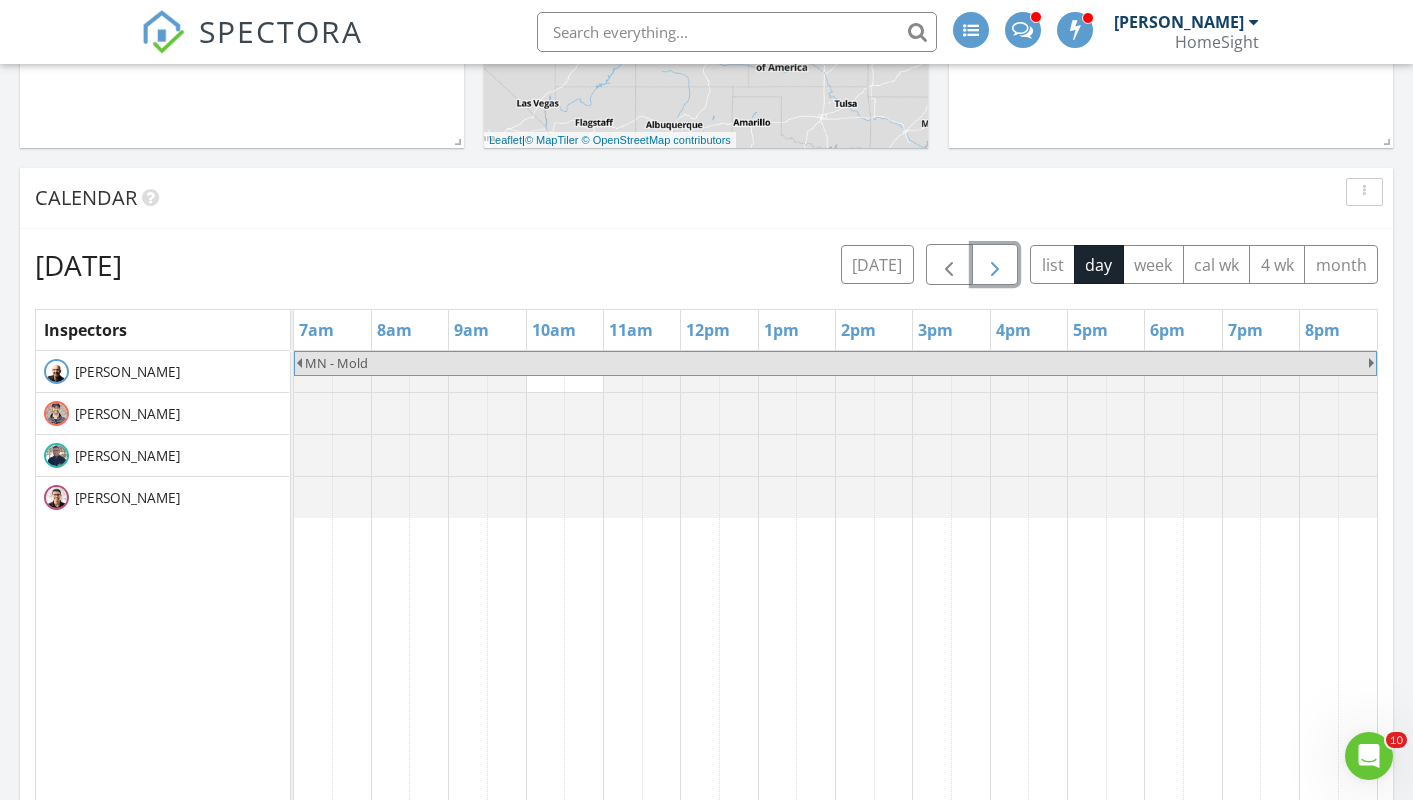 click at bounding box center (995, 265) 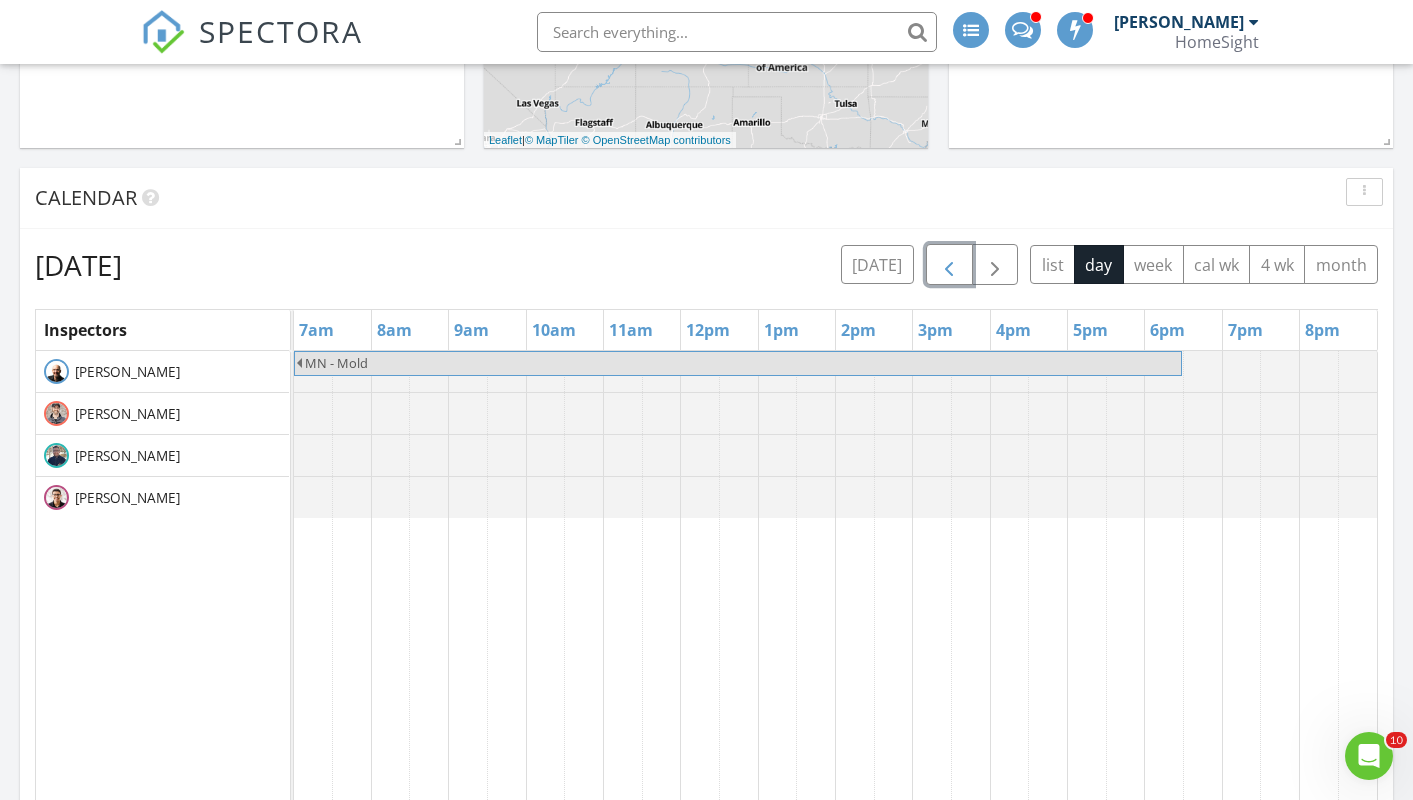 click at bounding box center [949, 265] 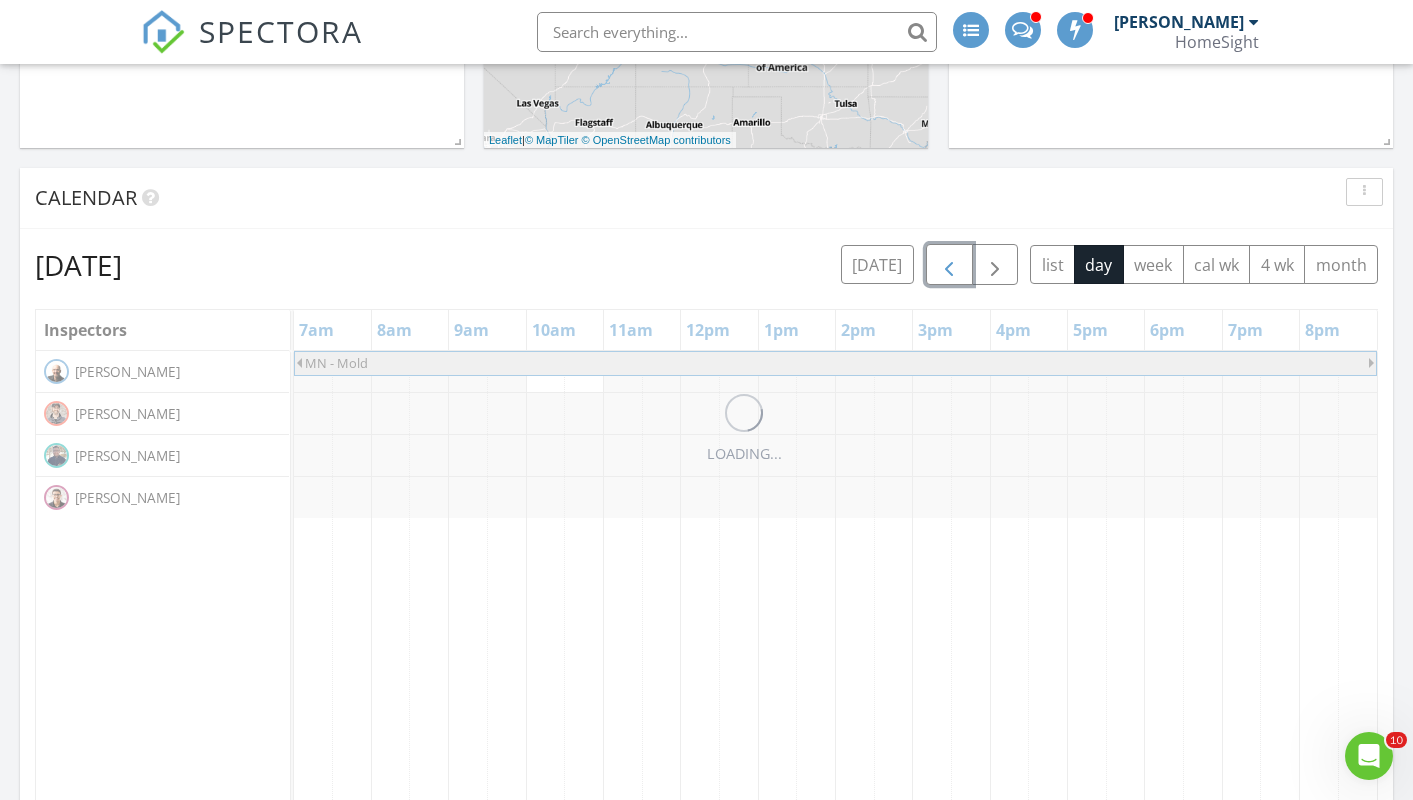 click at bounding box center (949, 265) 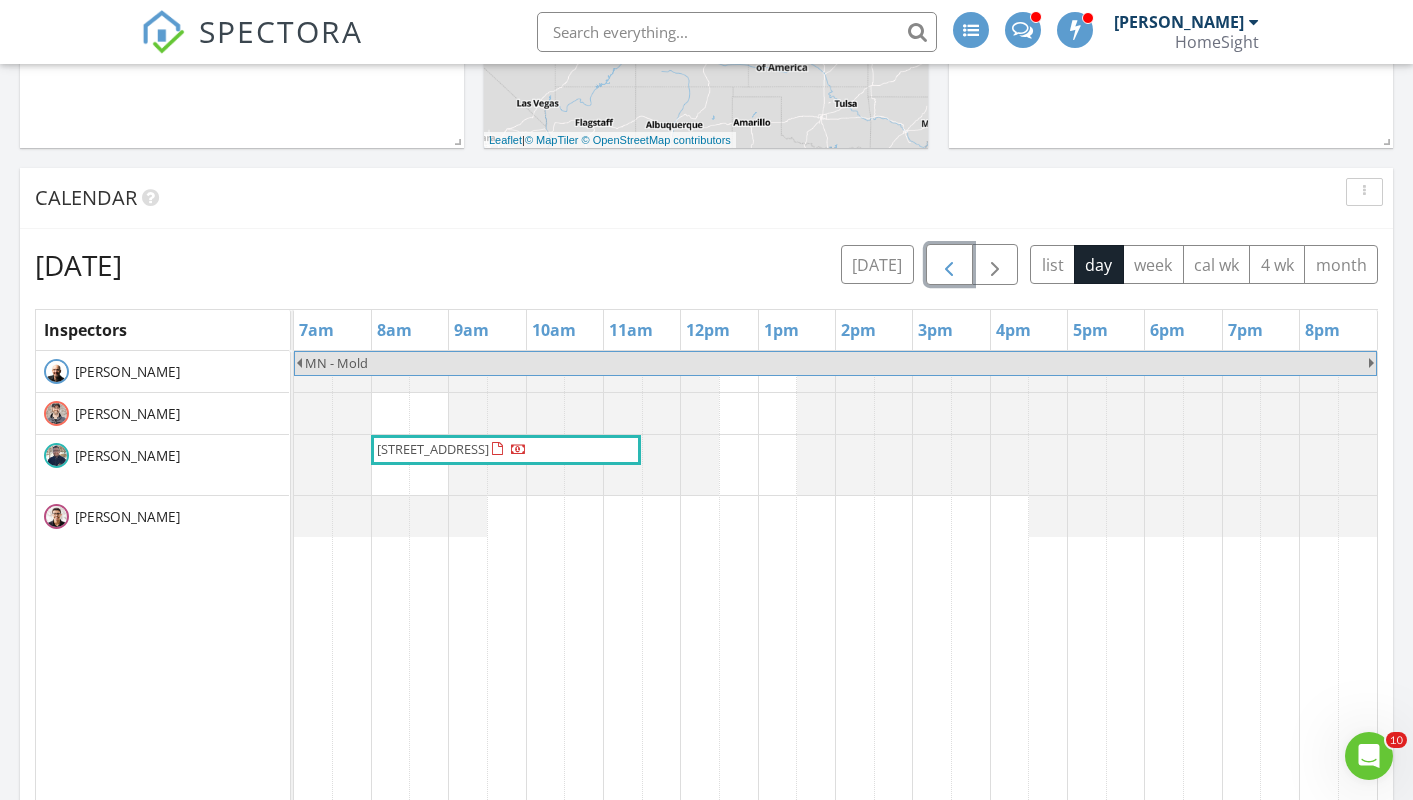 click at bounding box center (949, 265) 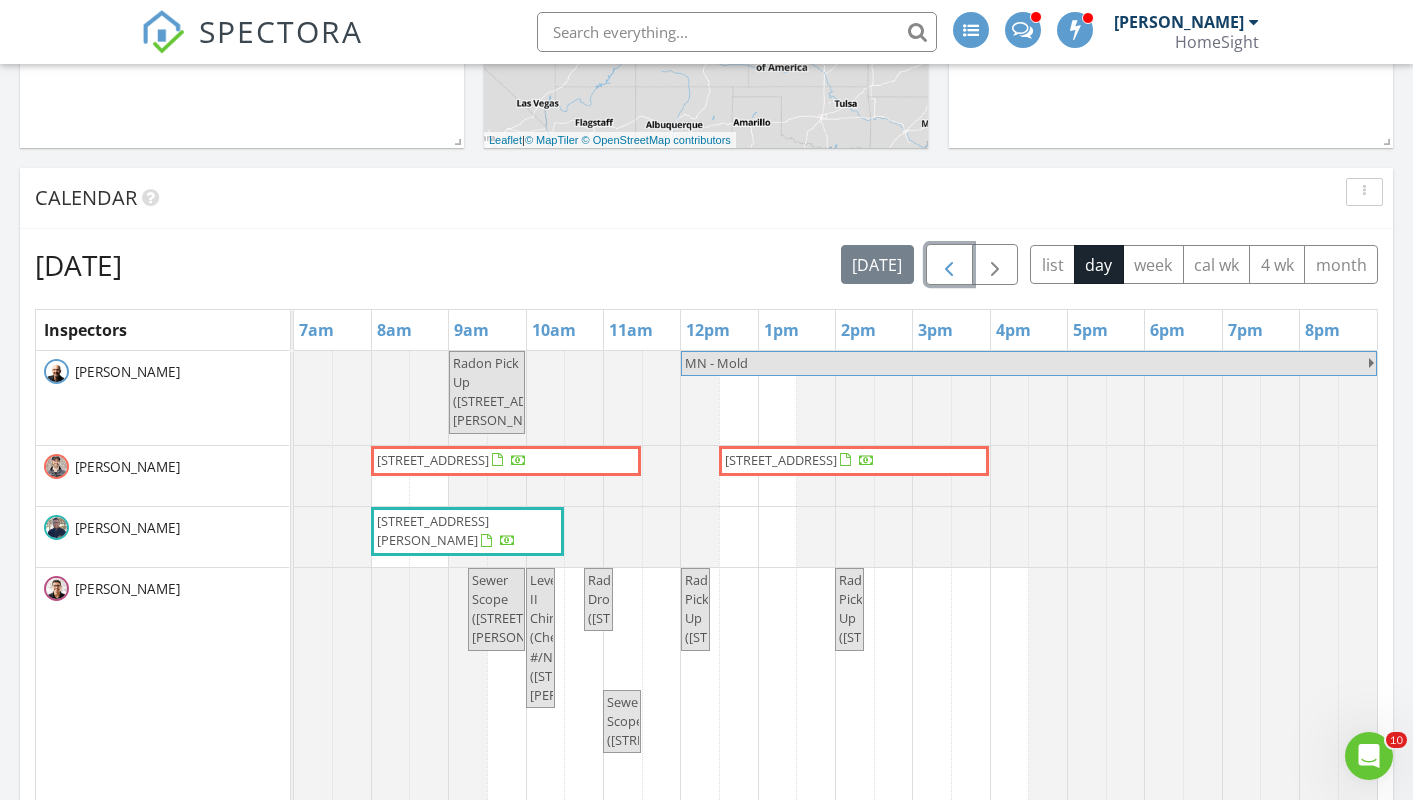 click at bounding box center (949, 265) 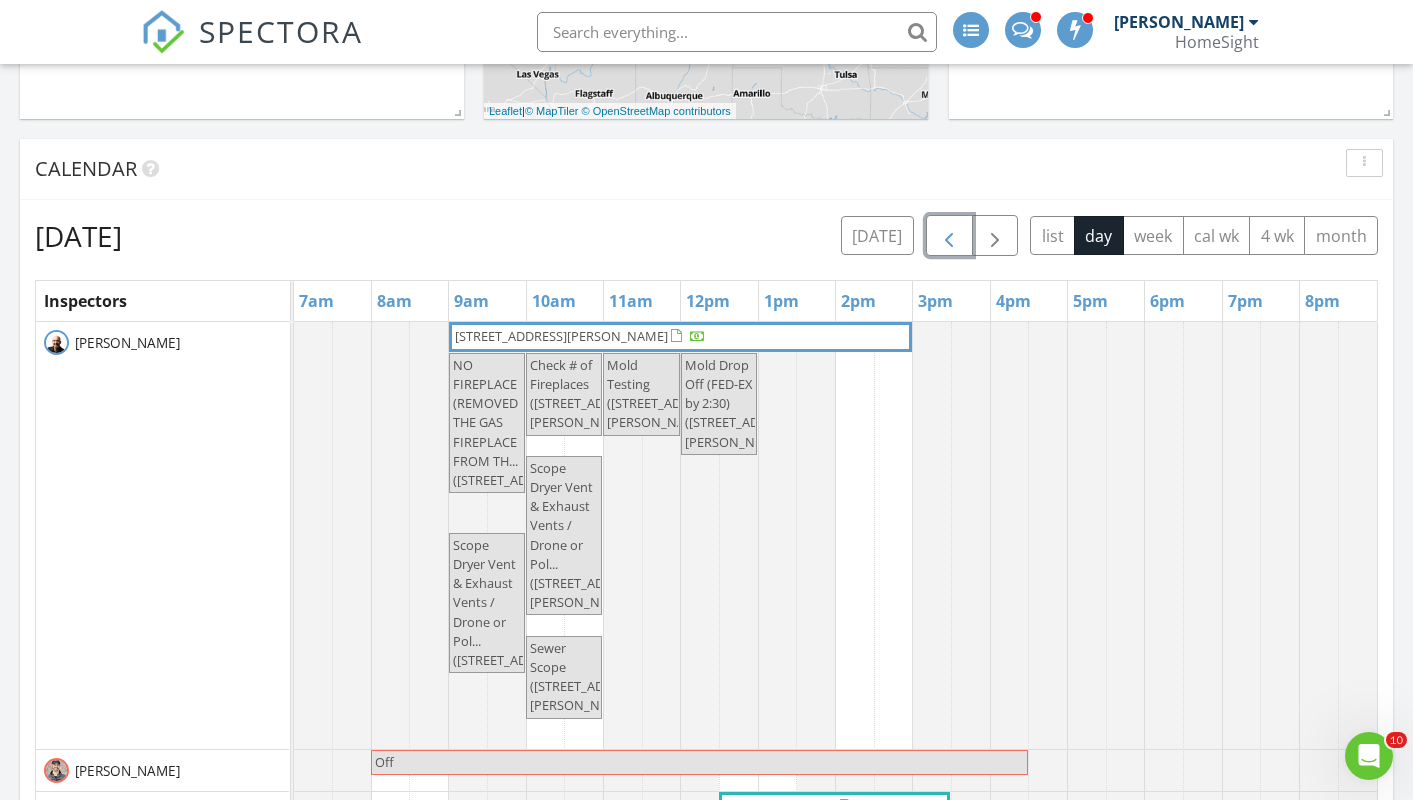 scroll, scrollTop: 1071, scrollLeft: 0, axis: vertical 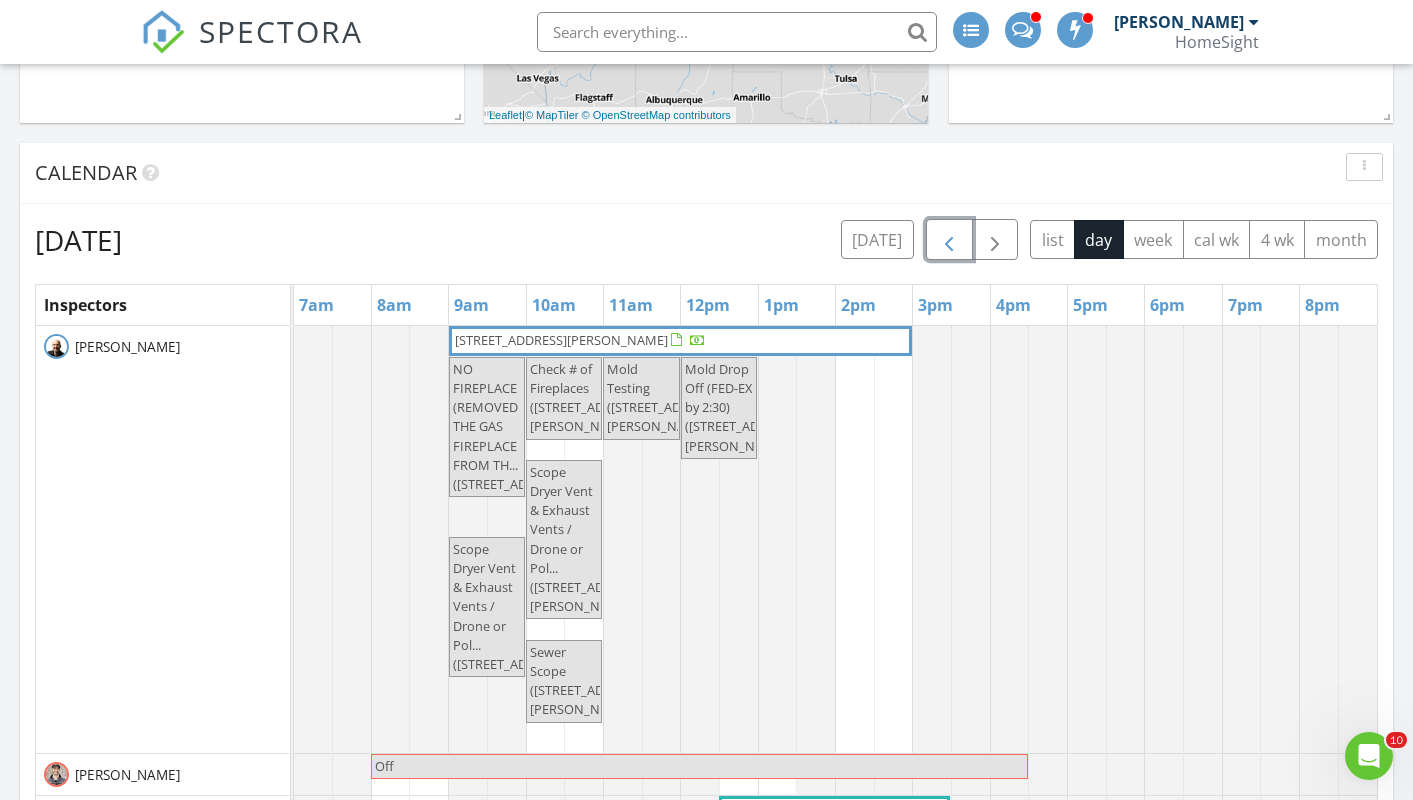 click at bounding box center (949, 240) 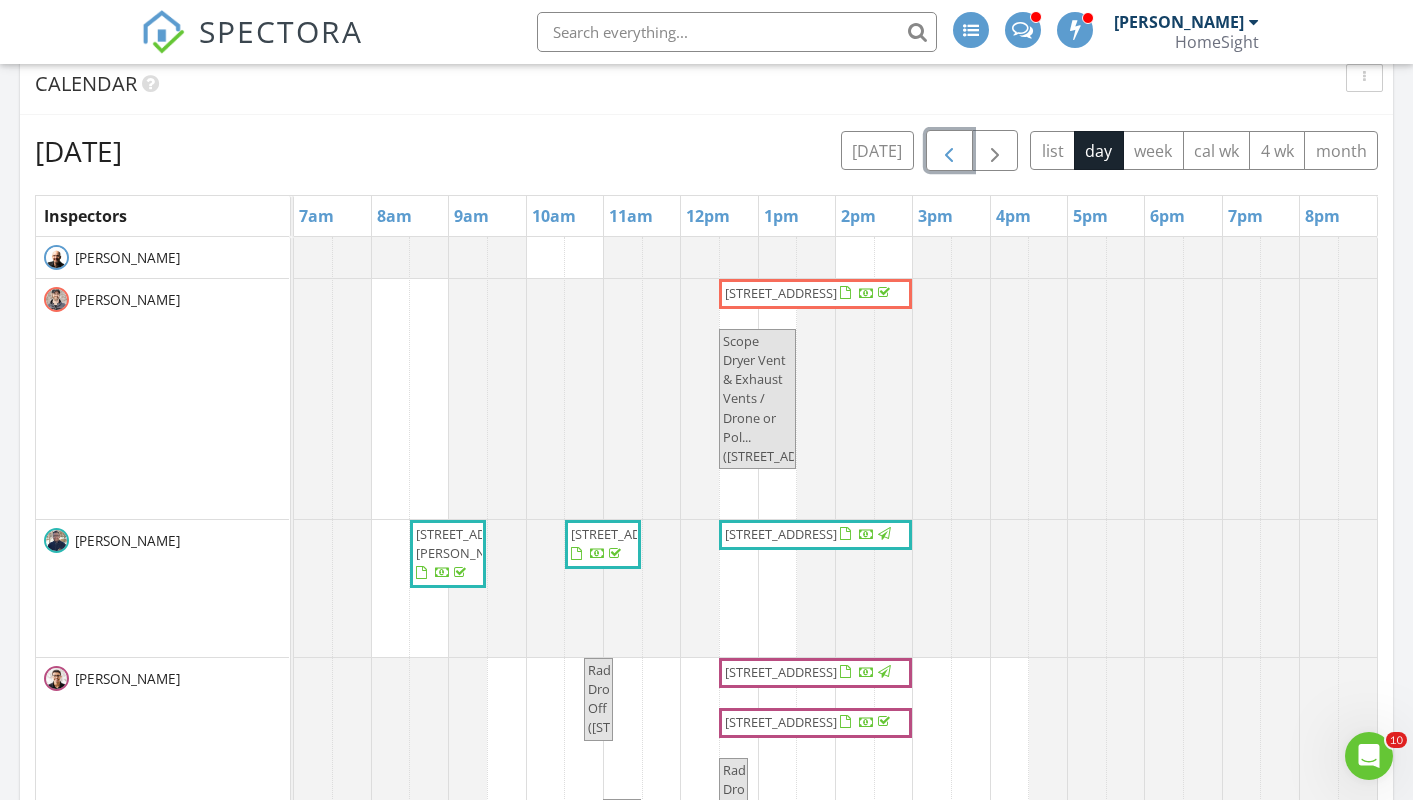 scroll, scrollTop: 1156, scrollLeft: 0, axis: vertical 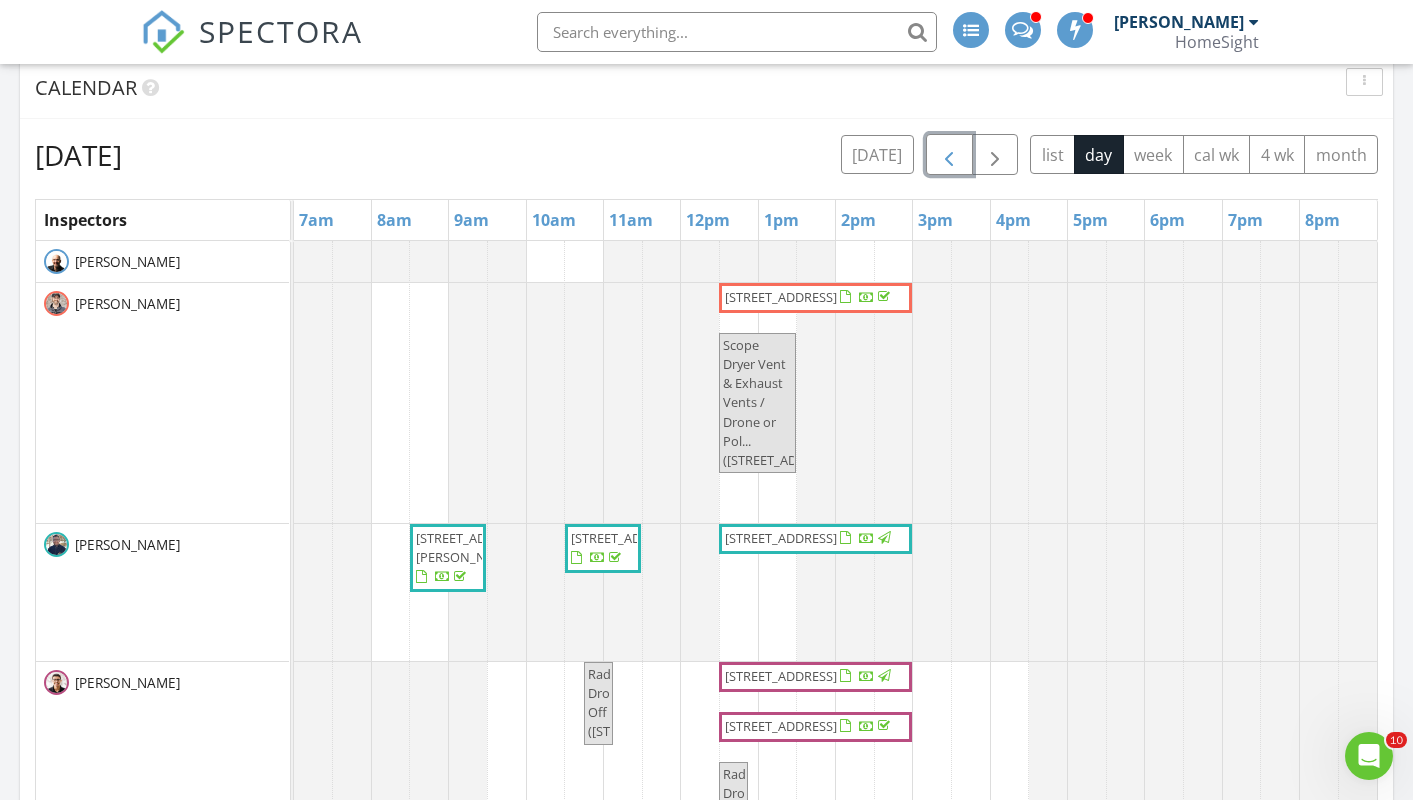 click at bounding box center (949, 155) 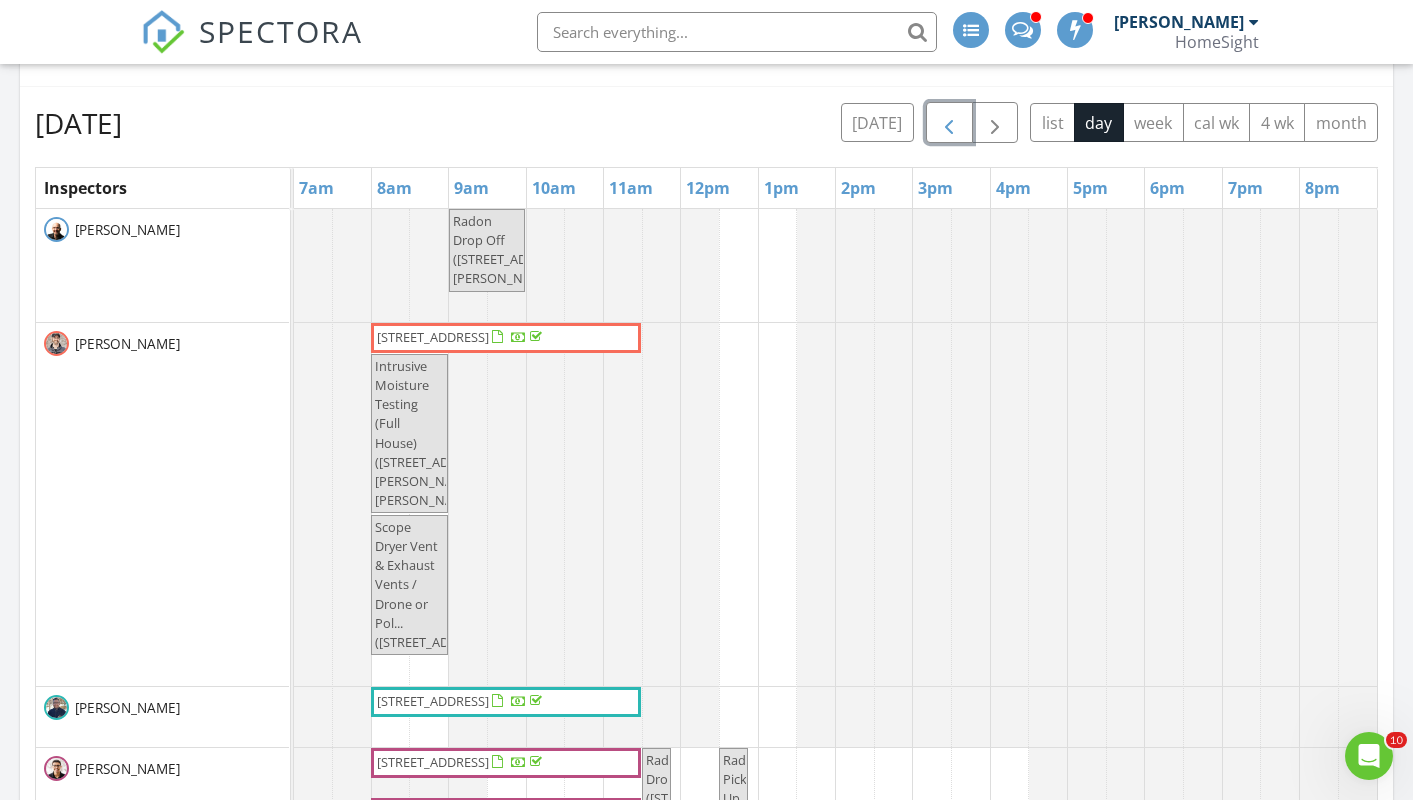 scroll, scrollTop: 1189, scrollLeft: 0, axis: vertical 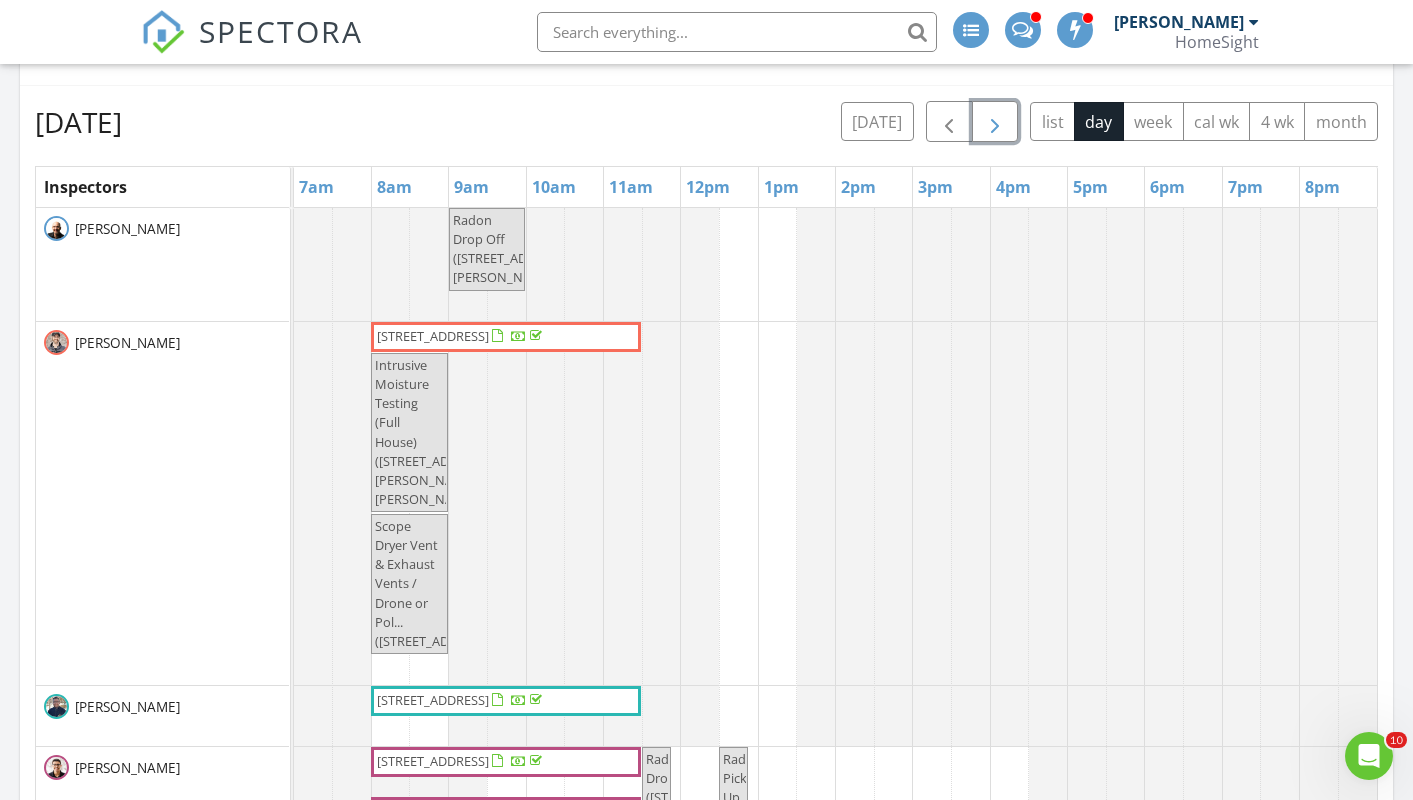 click at bounding box center (995, 122) 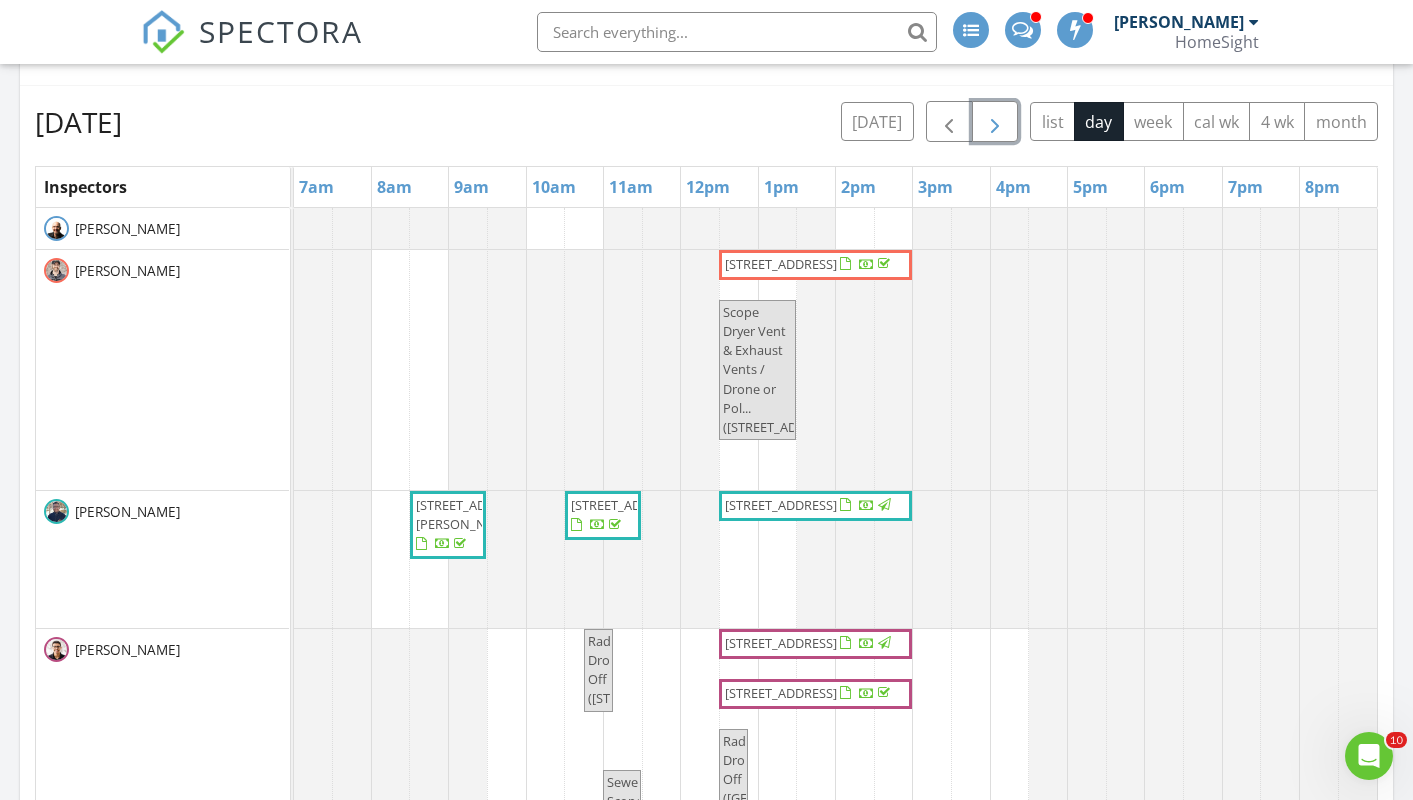 click at bounding box center (995, 122) 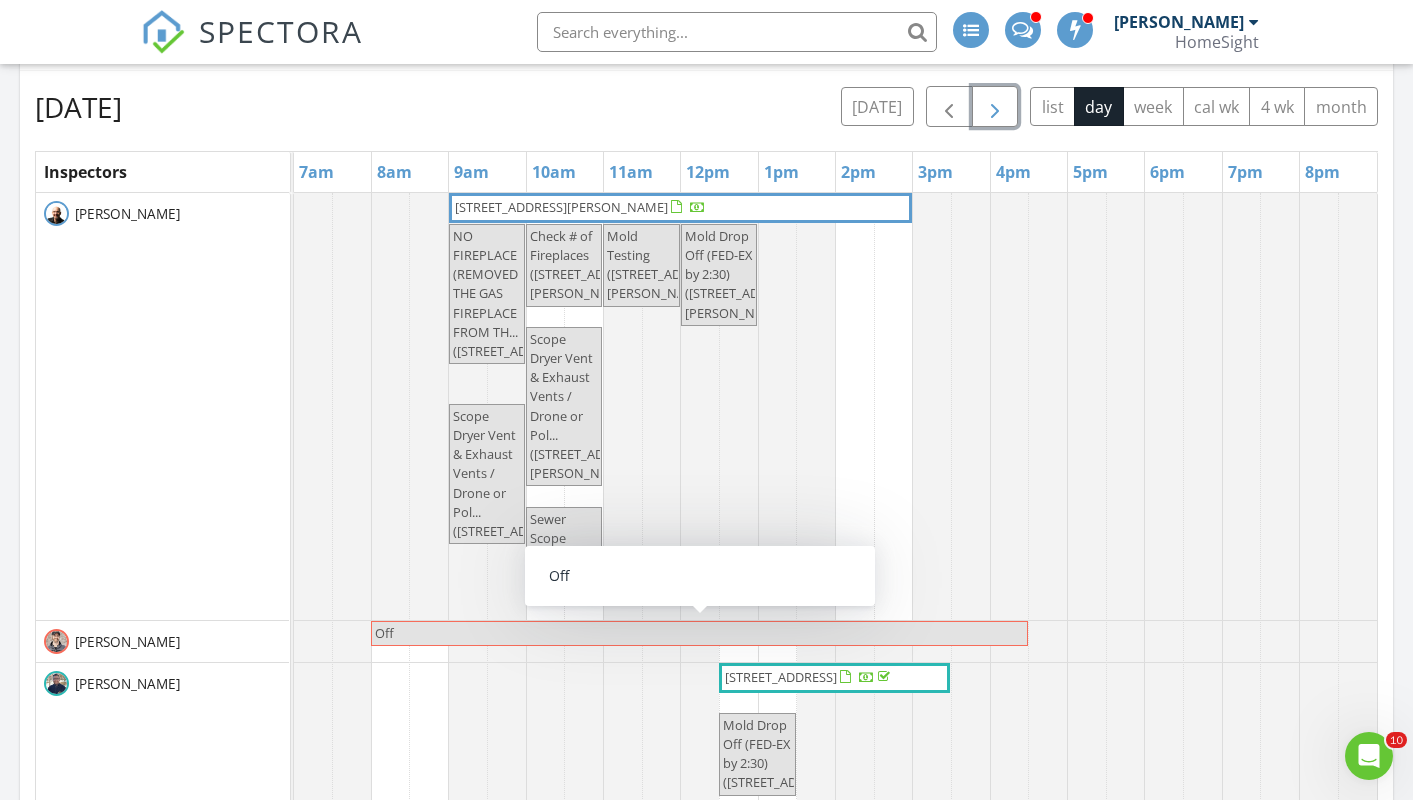 scroll, scrollTop: 1176, scrollLeft: 0, axis: vertical 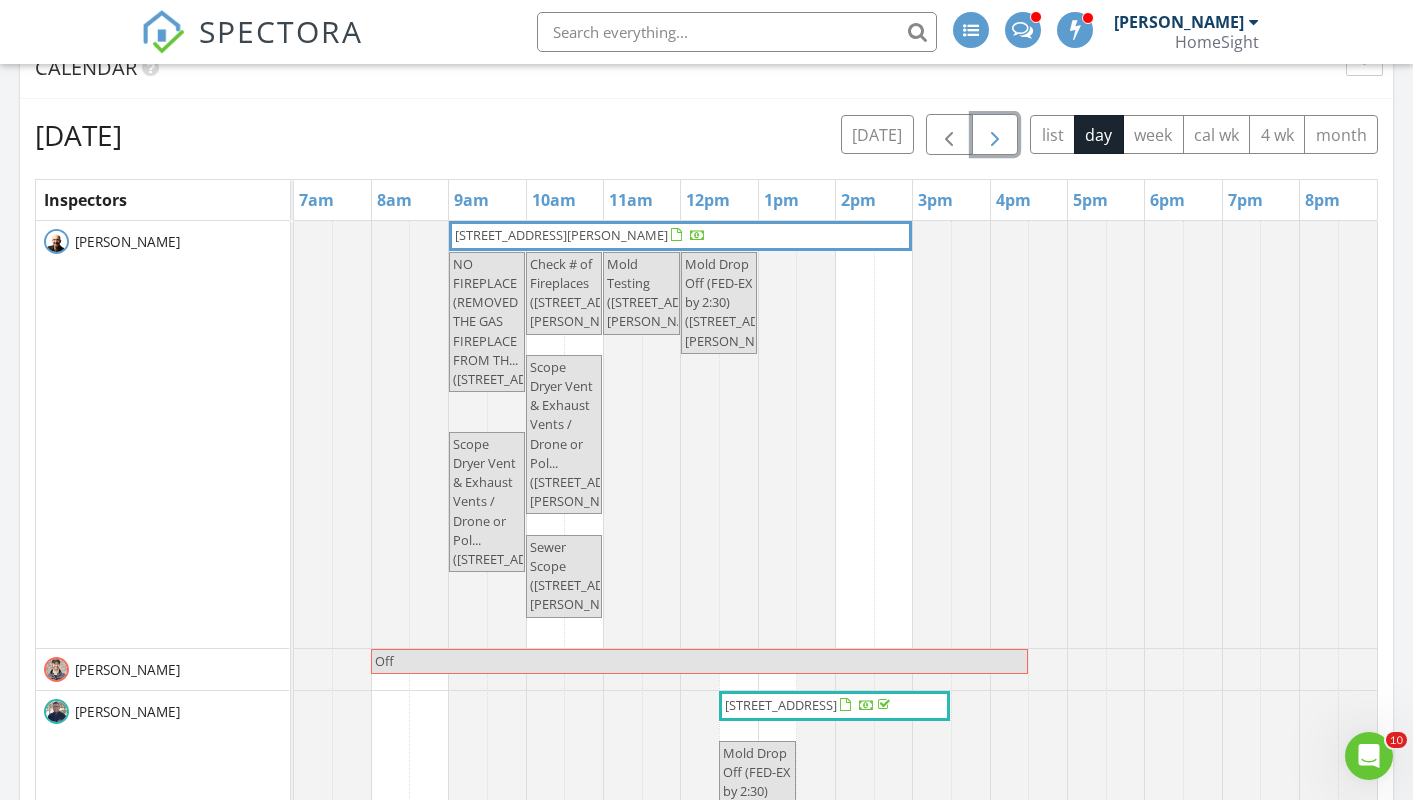 click at bounding box center (995, 135) 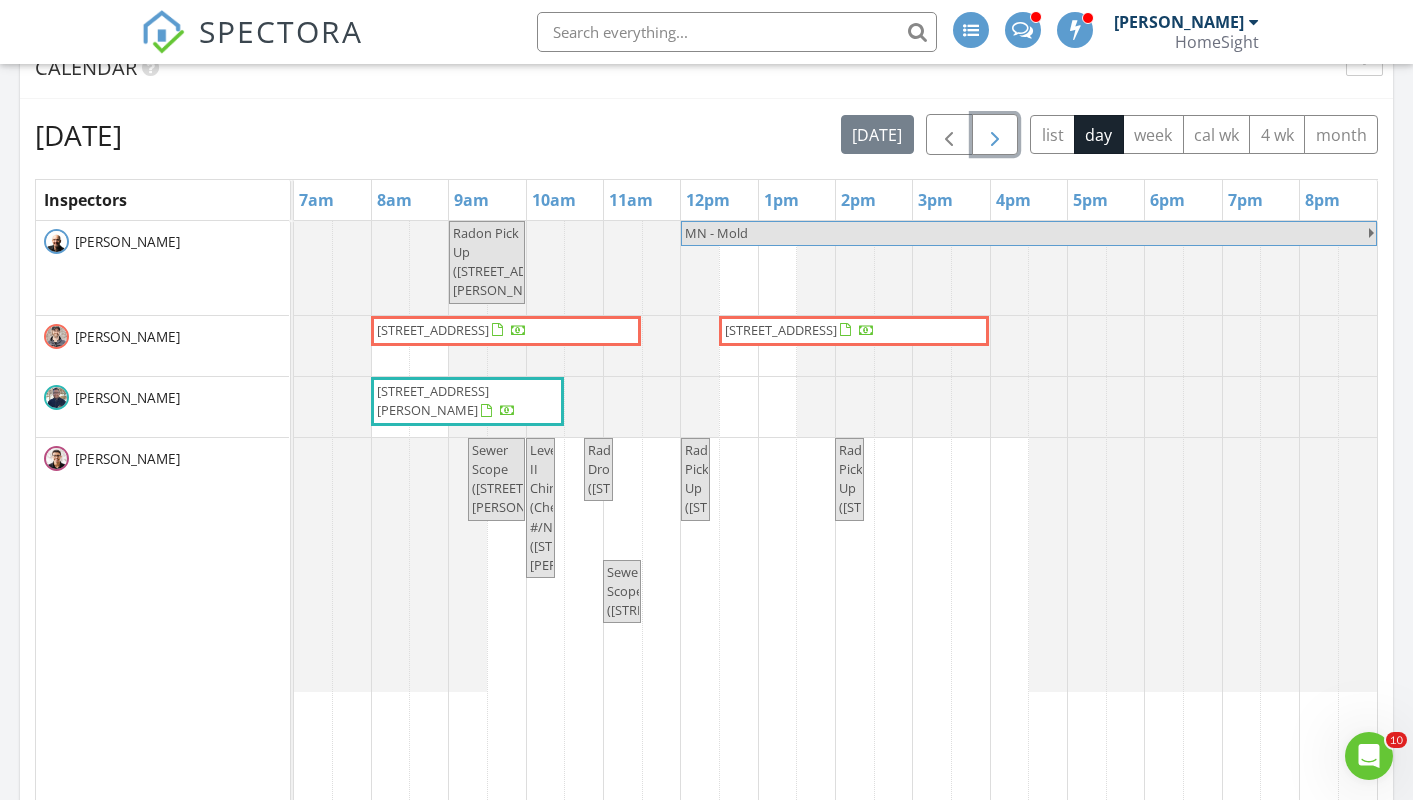 click at bounding box center (995, 135) 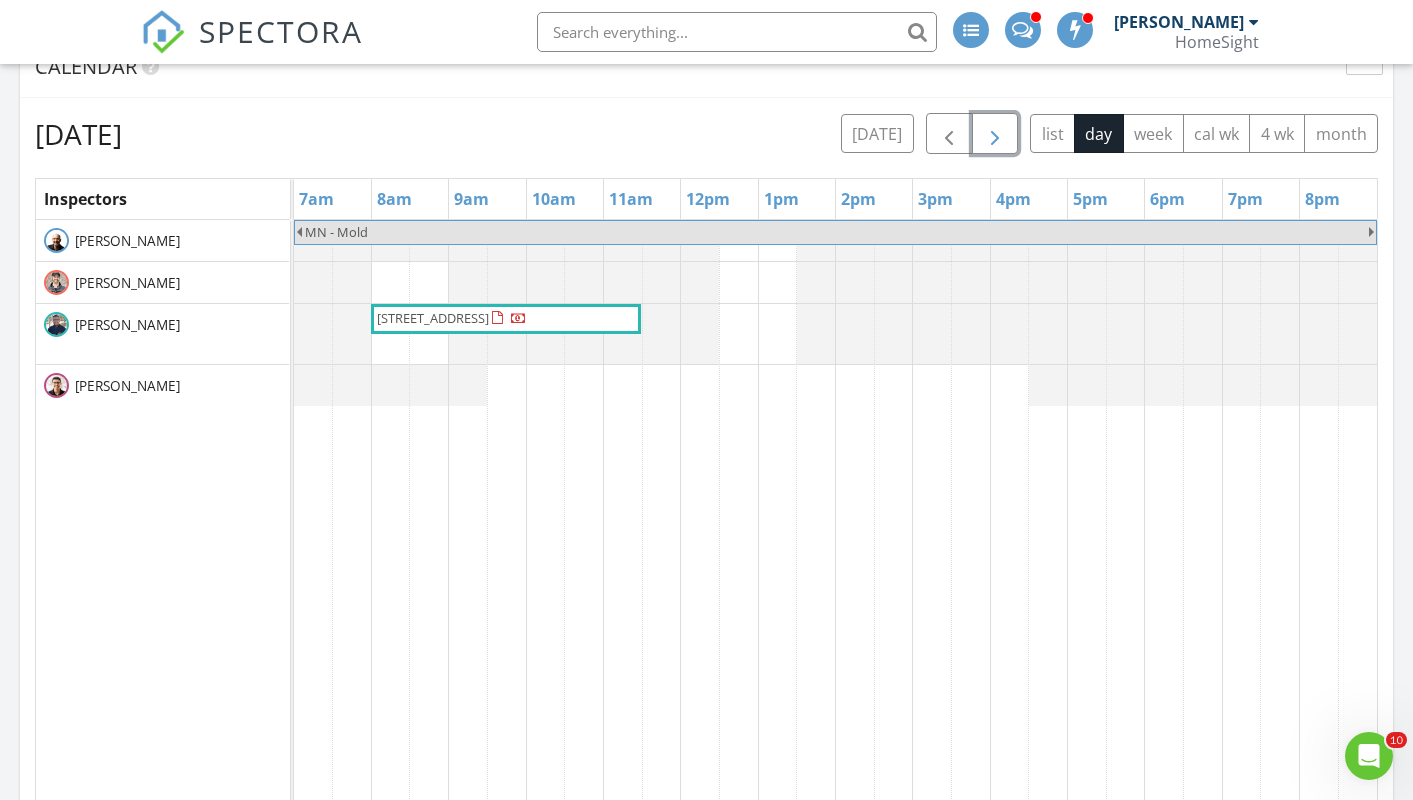 scroll, scrollTop: 1161, scrollLeft: 0, axis: vertical 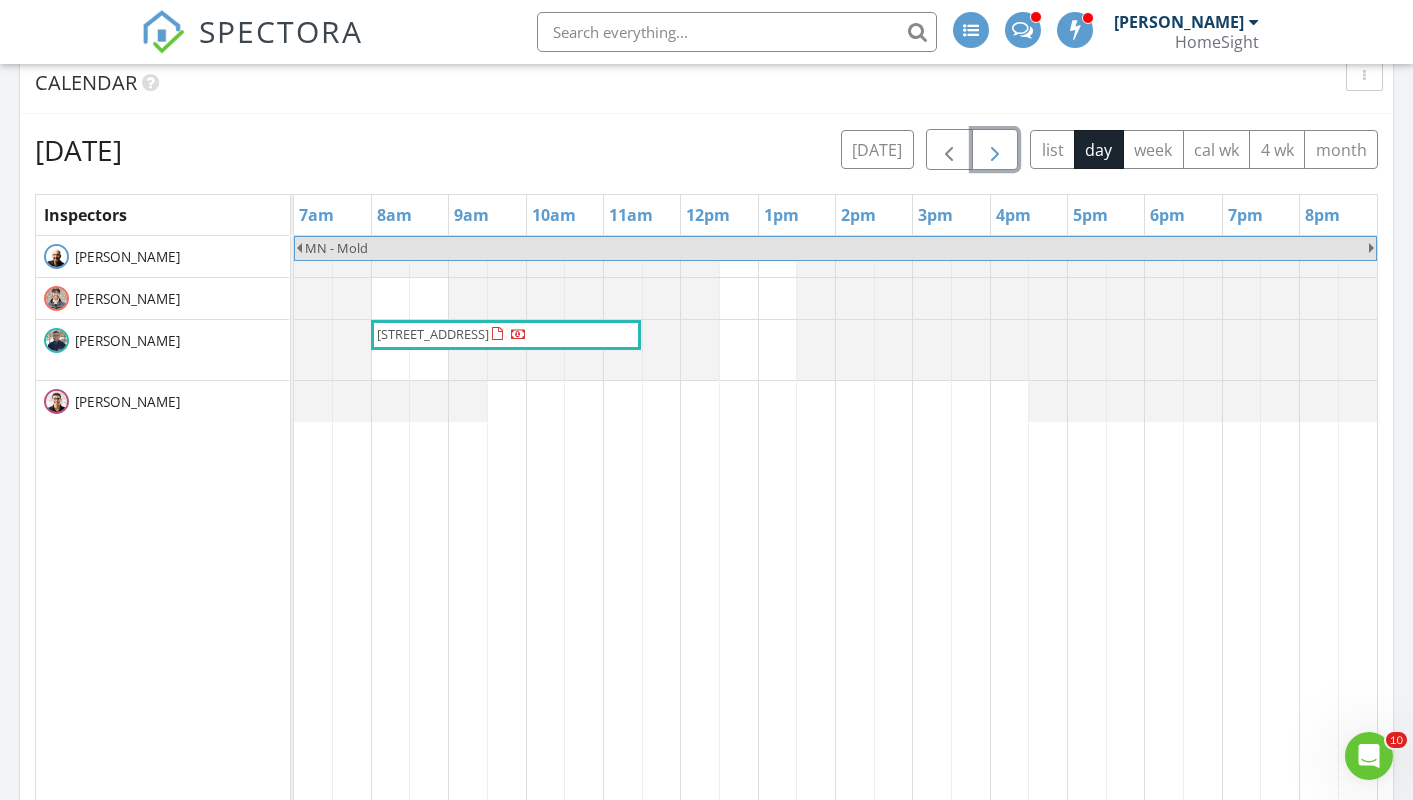 click at bounding box center [995, 150] 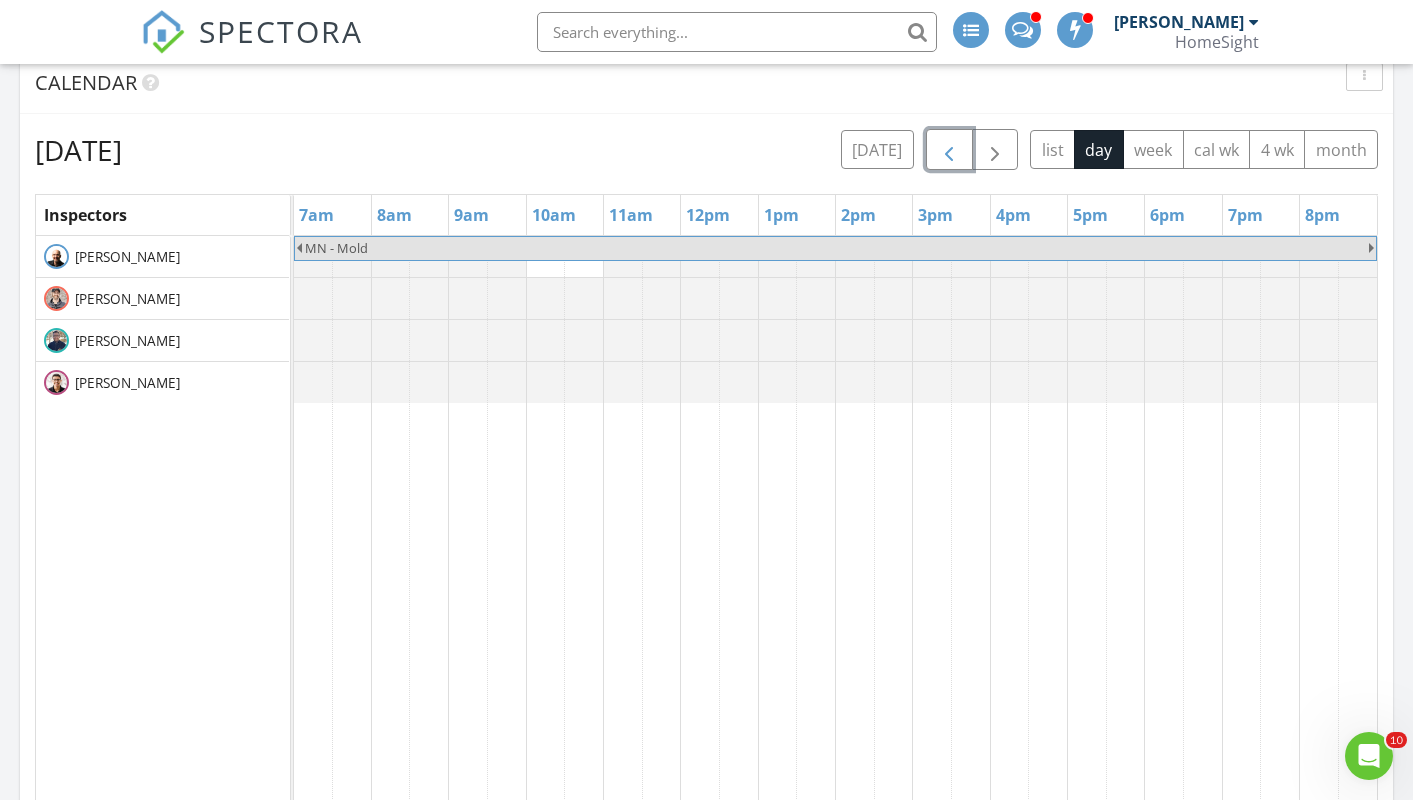 click at bounding box center (949, 150) 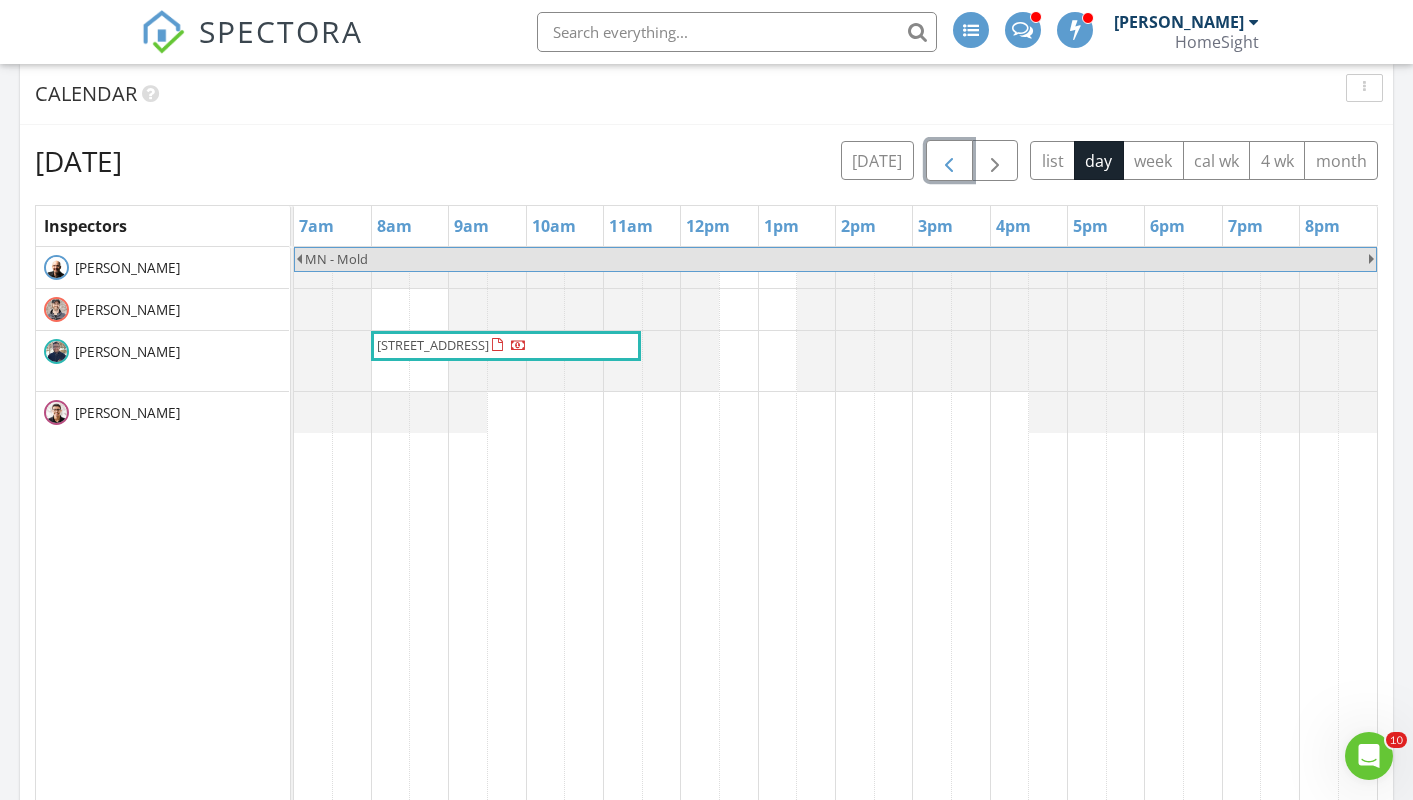 scroll, scrollTop: 1143, scrollLeft: 0, axis: vertical 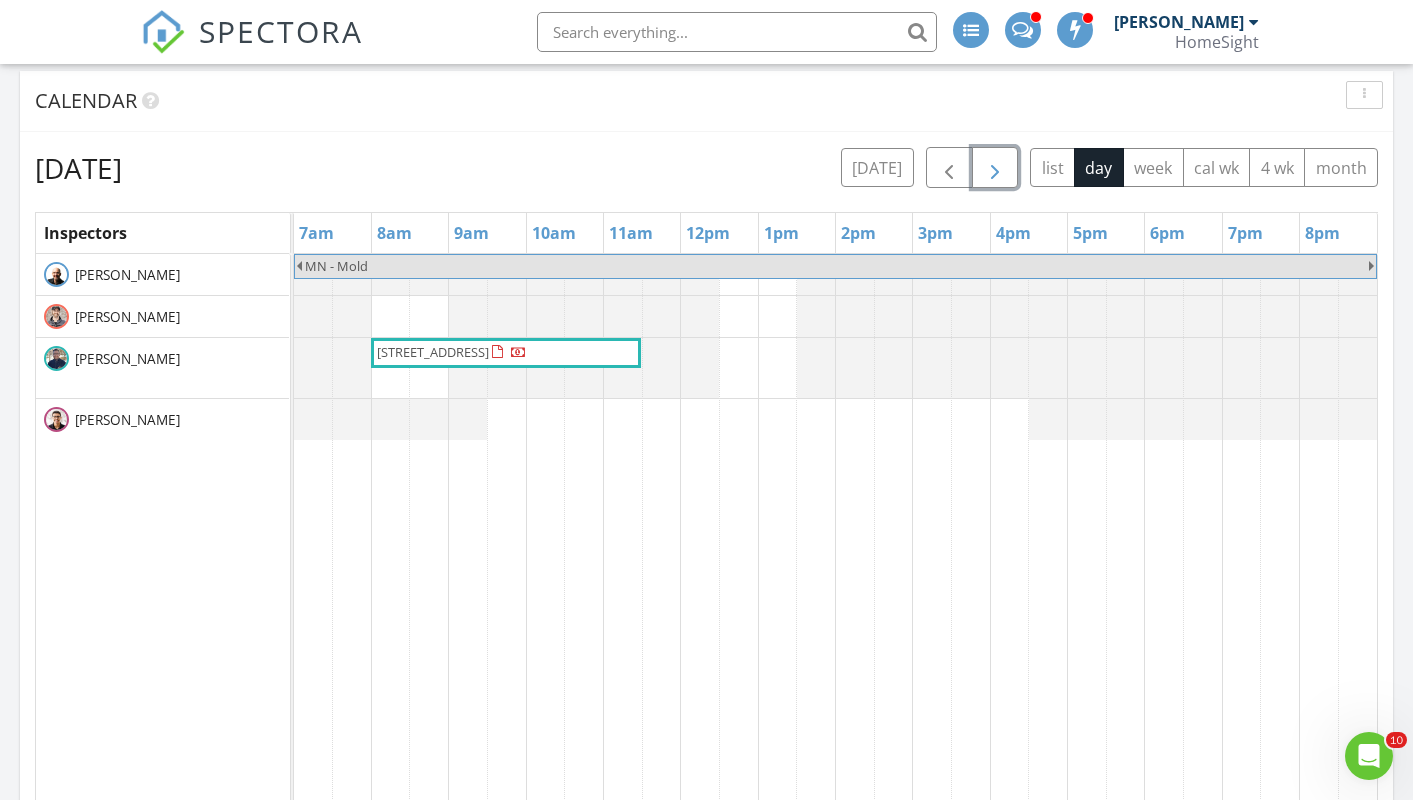 click at bounding box center [995, 167] 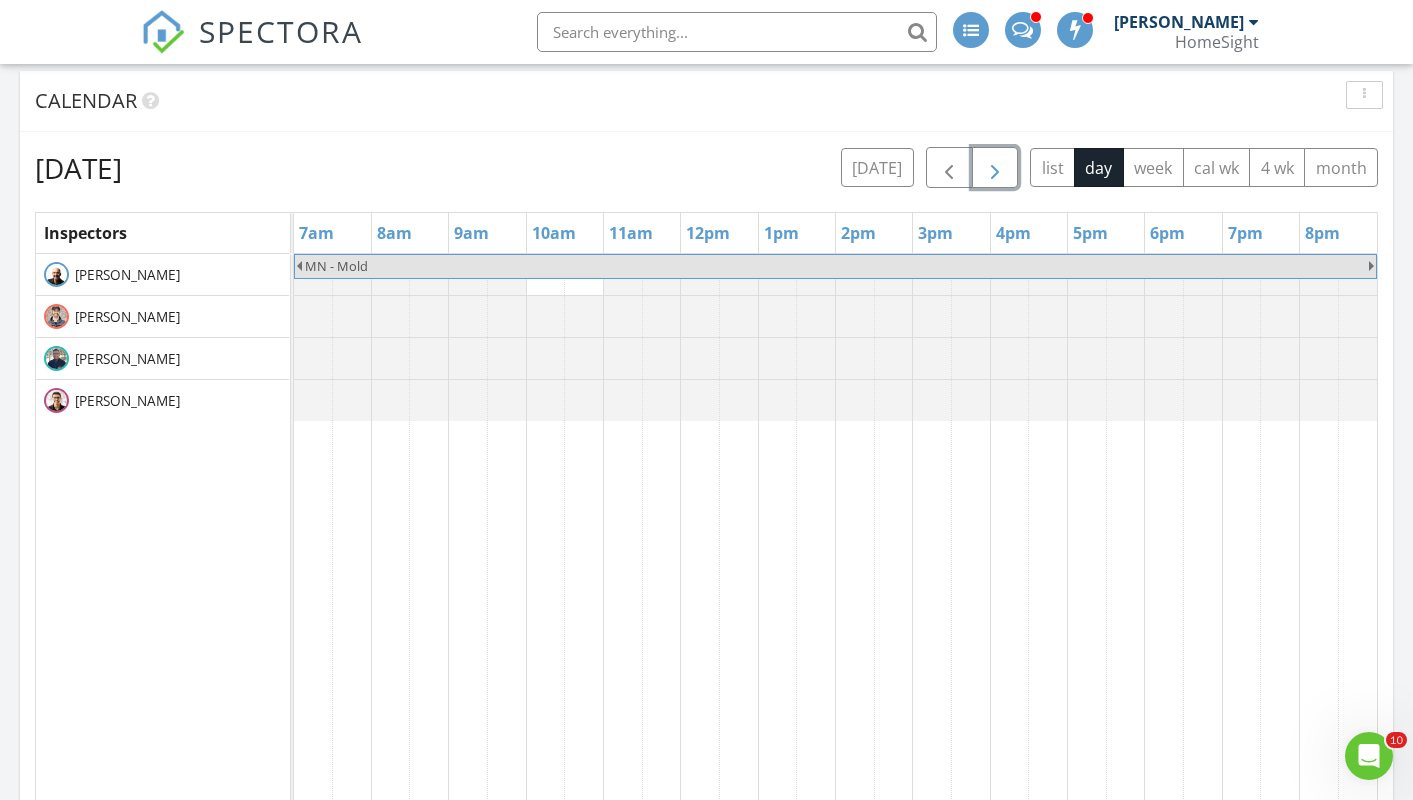 click at bounding box center [995, 167] 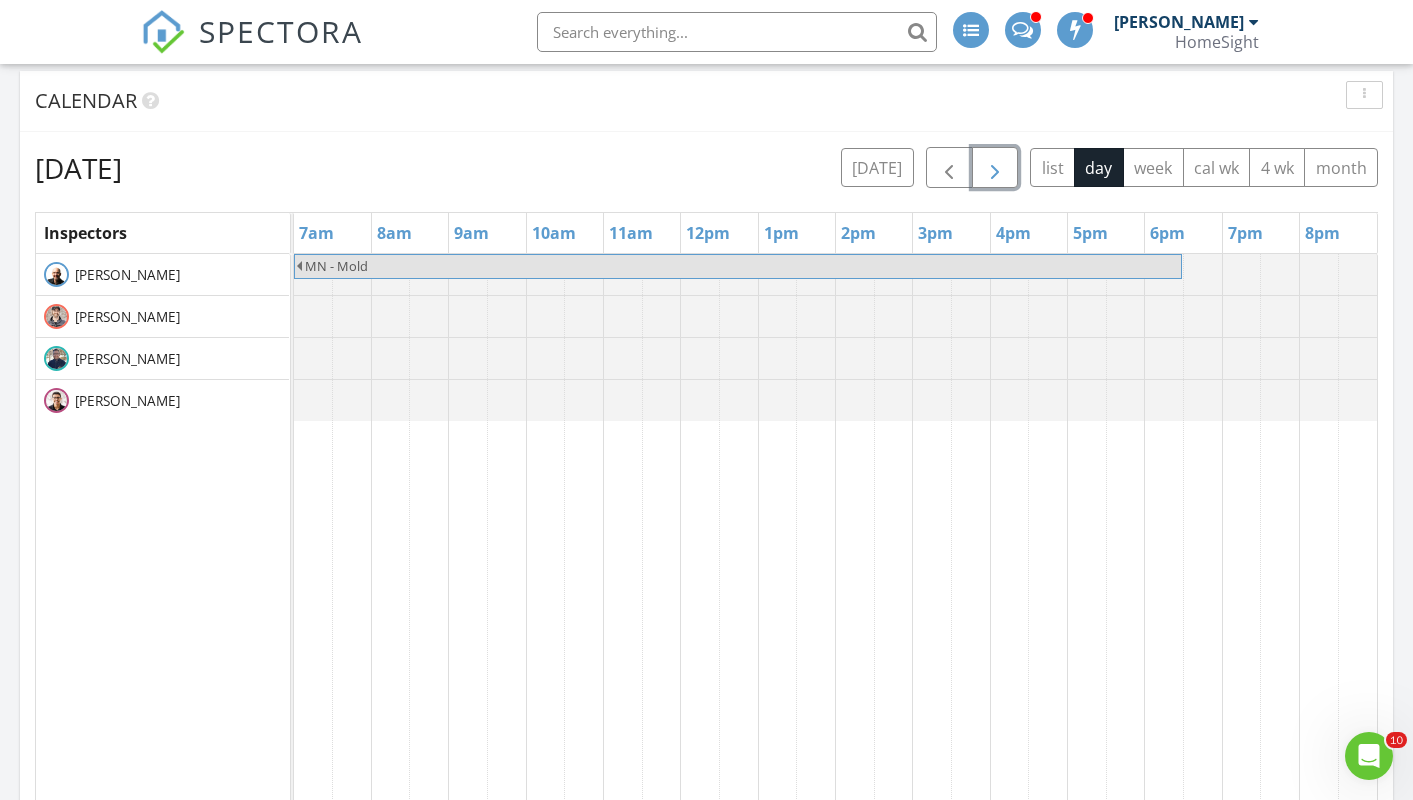 click at bounding box center (995, 167) 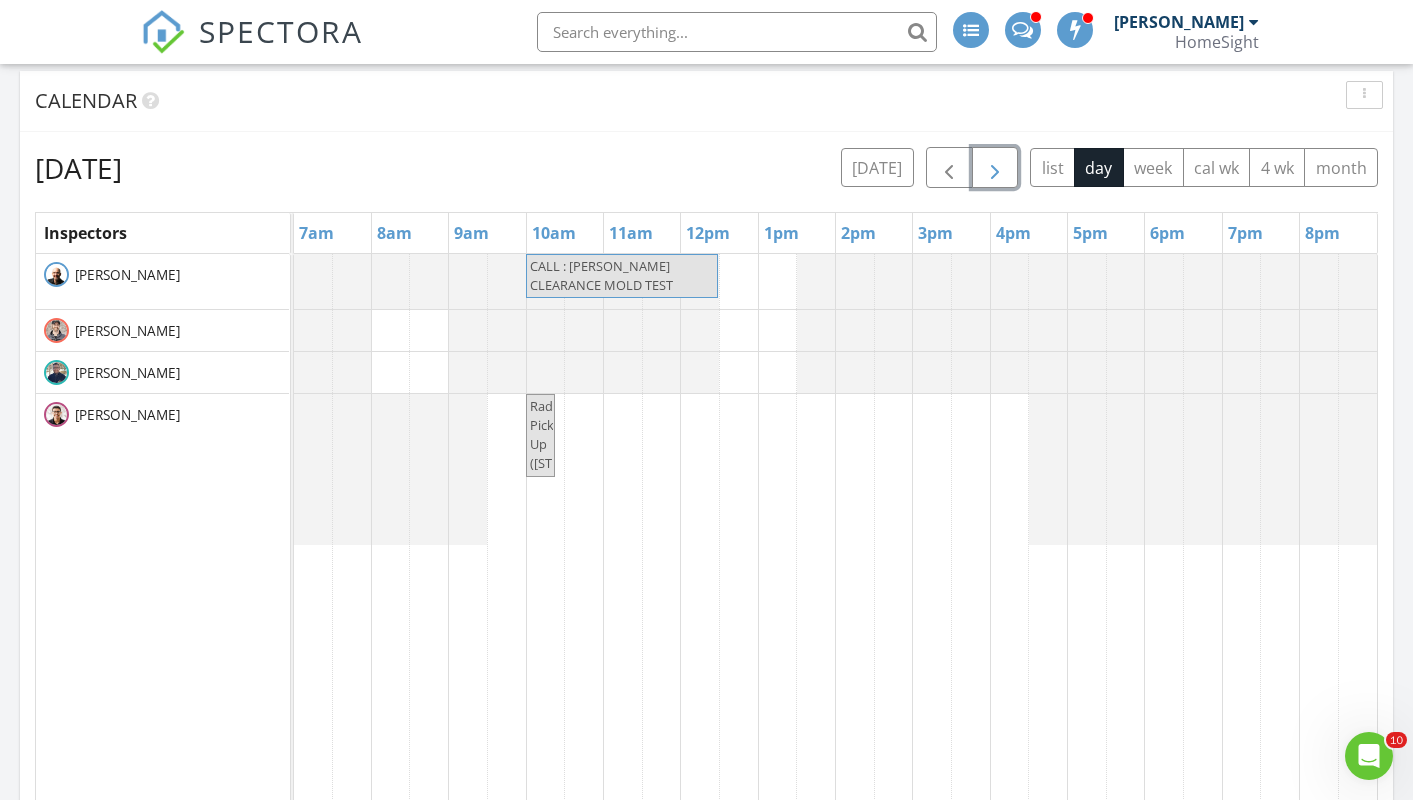 click at bounding box center (995, 168) 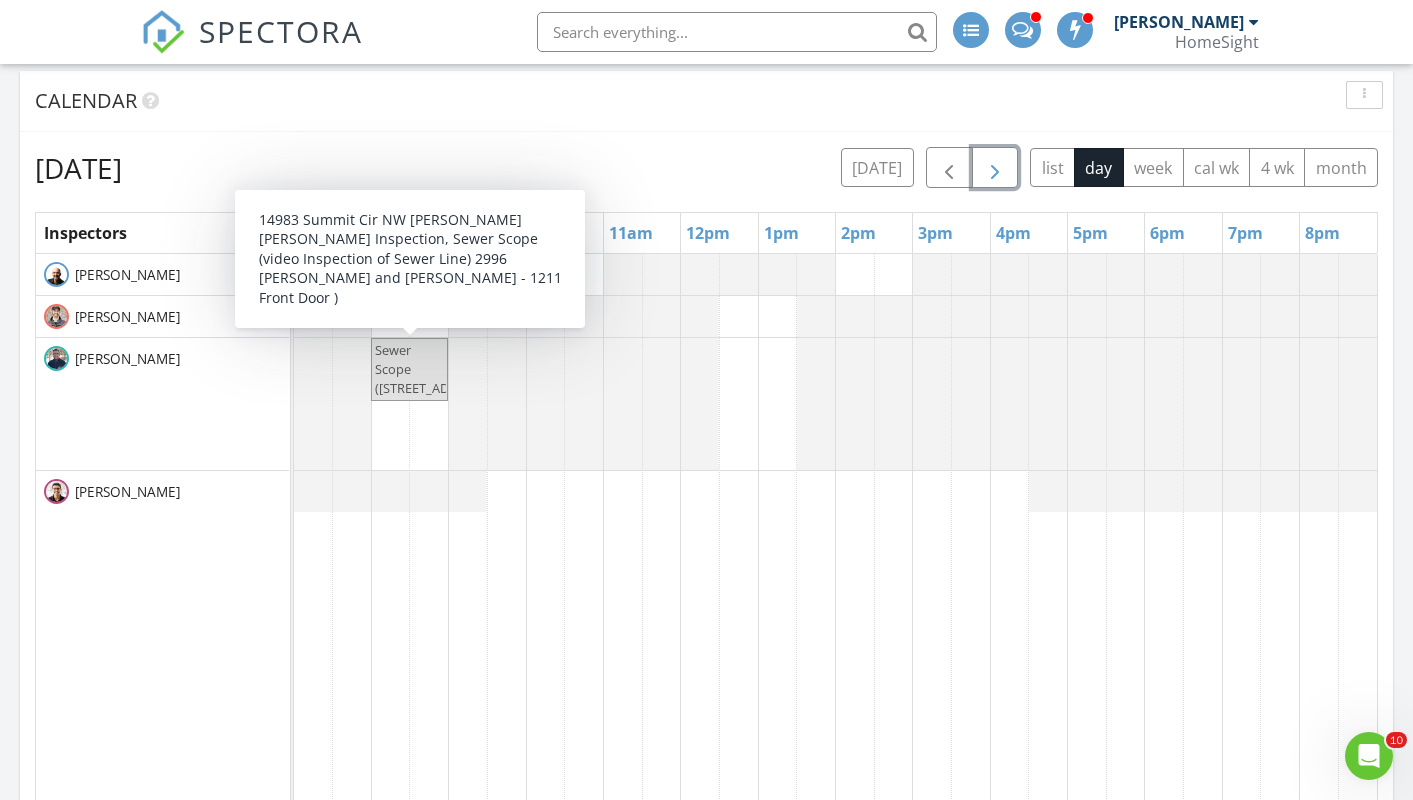click on "Sewer Scope (14983 Summit Cir NW, Prior Lake)" at bounding box center (435, 369) 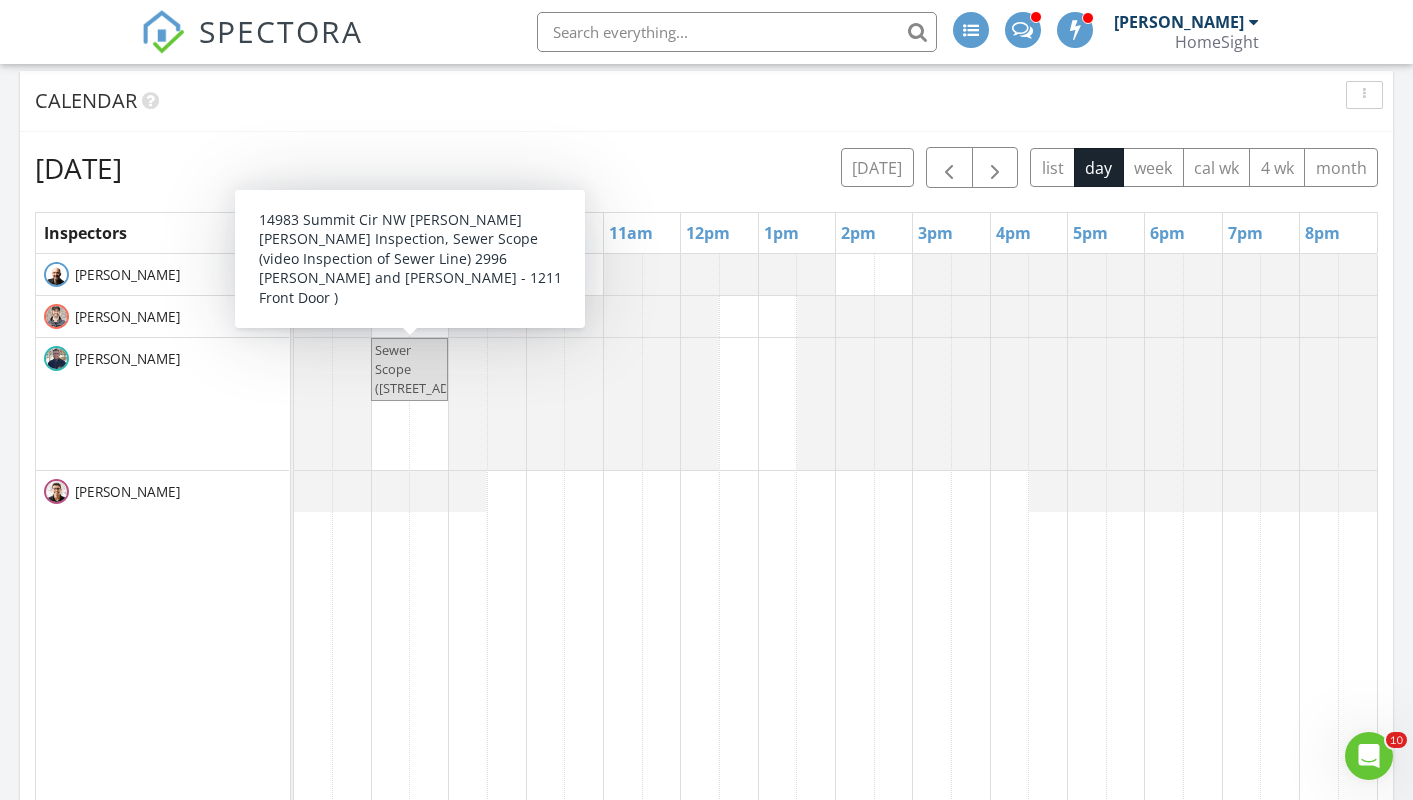 select on "6" 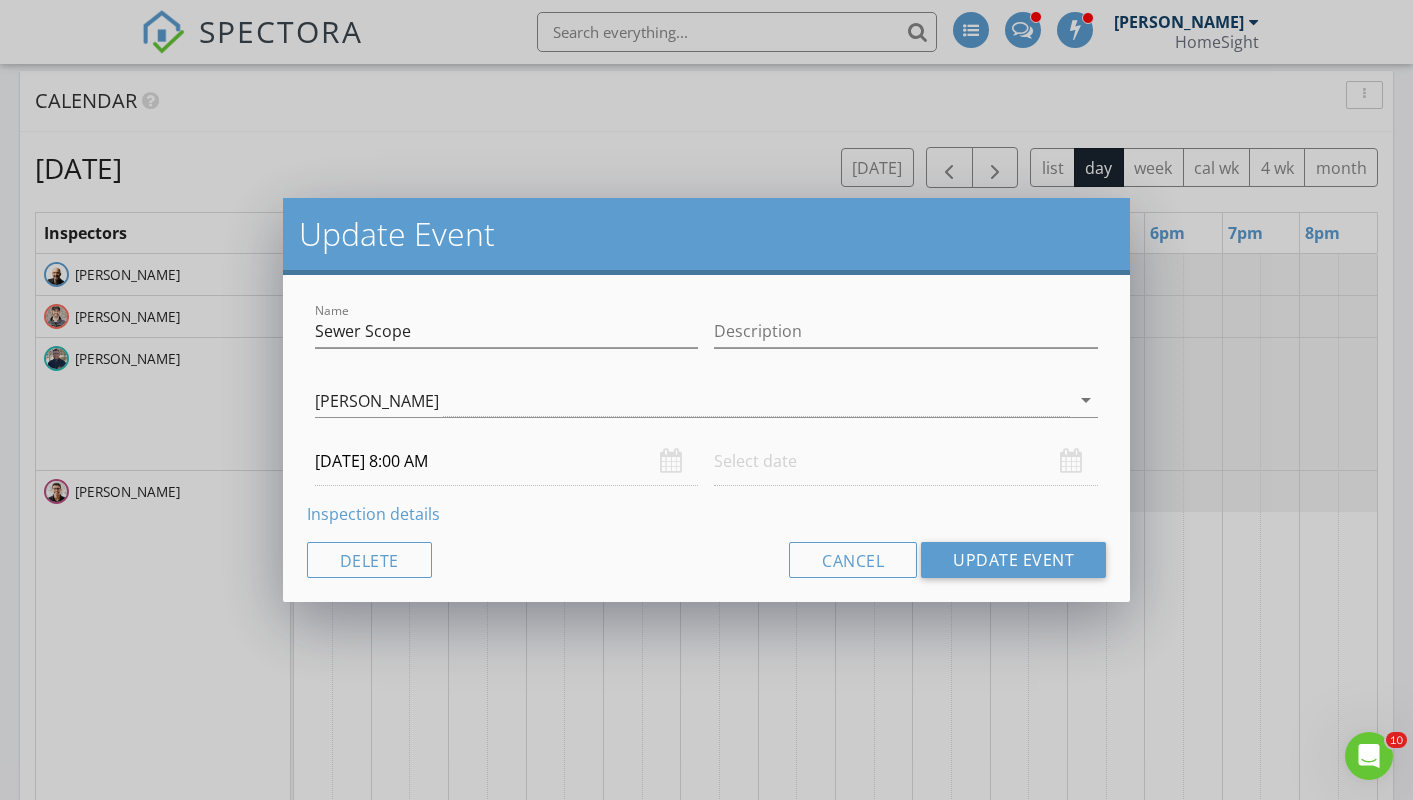 click on "[DATE] 8:00 AM" at bounding box center [507, 461] 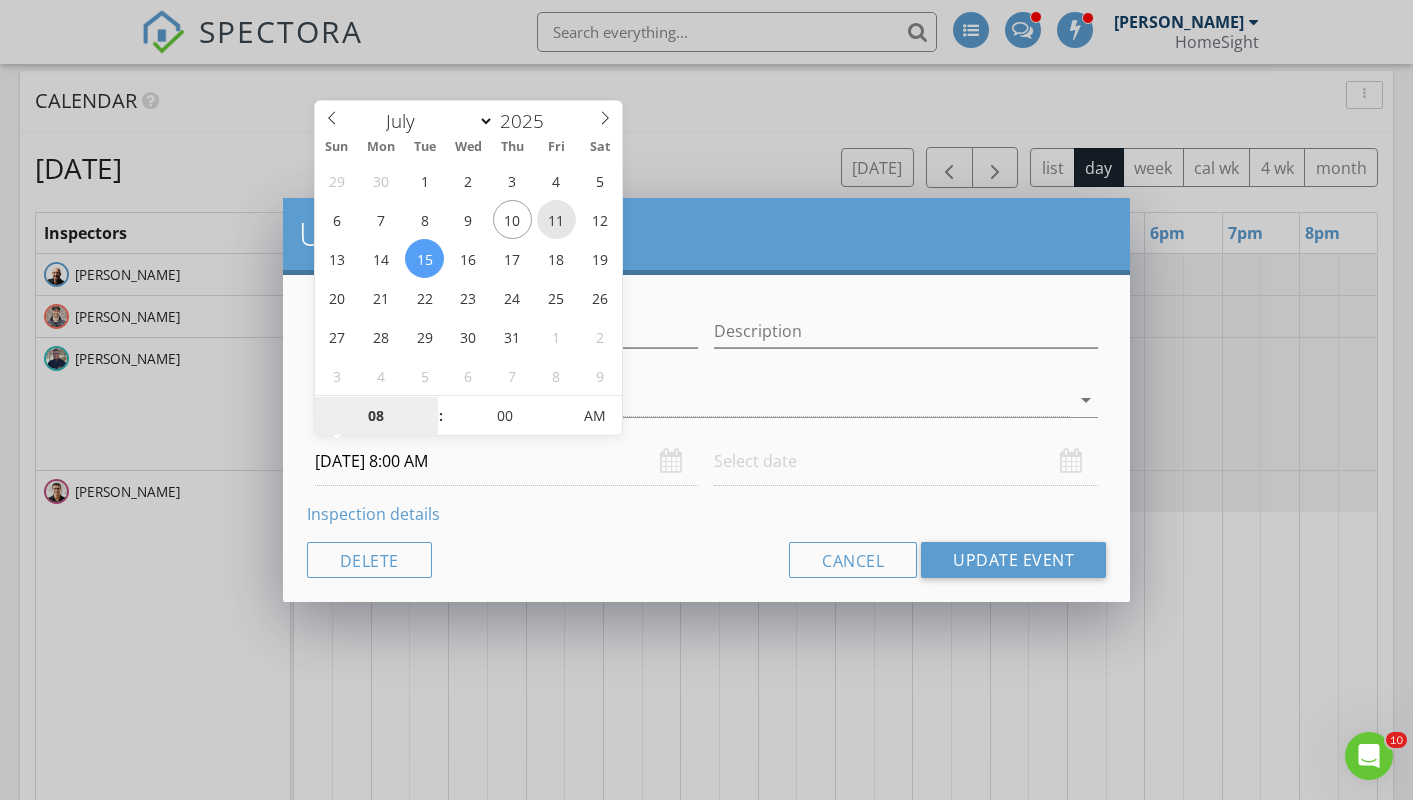 type on "[DATE] 8:00 AM" 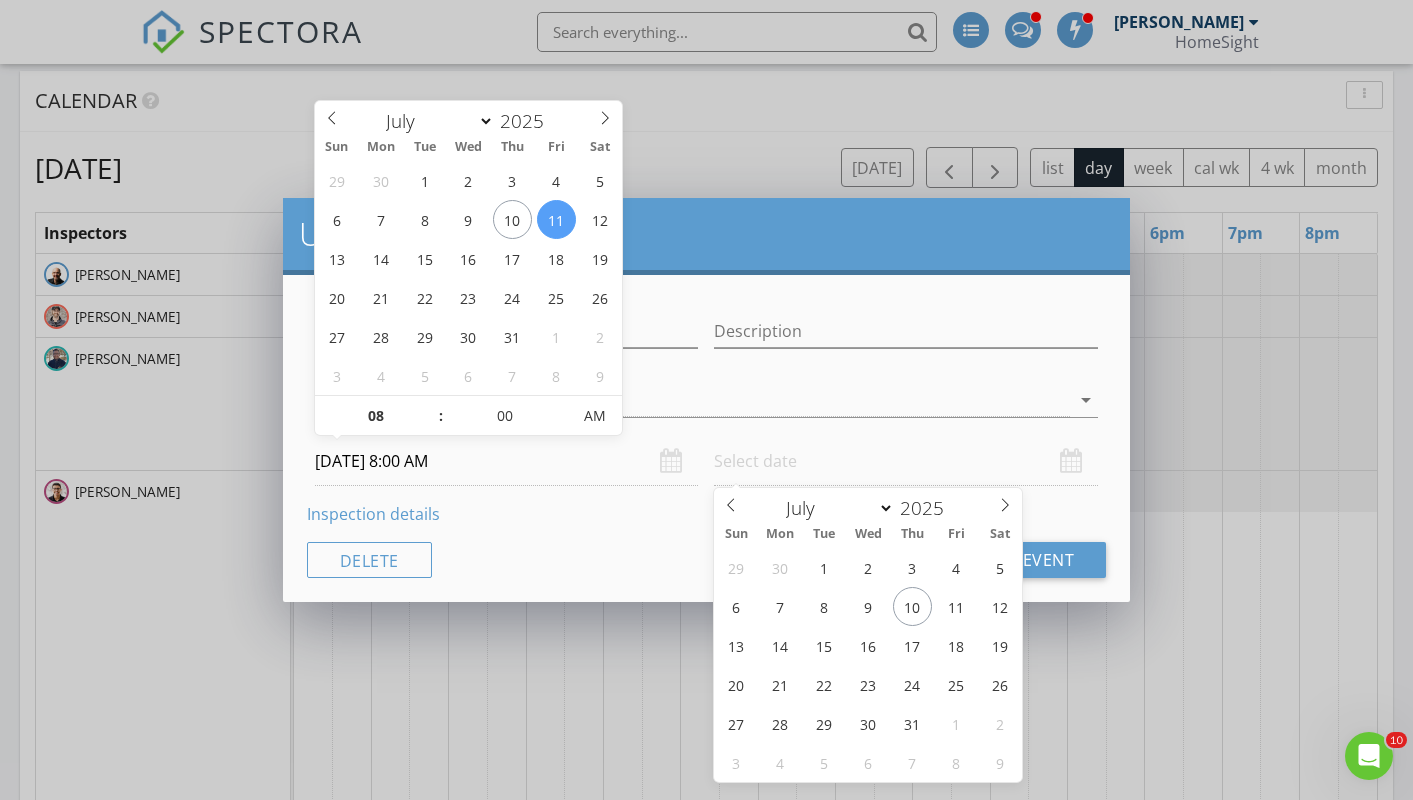 click at bounding box center [906, 461] 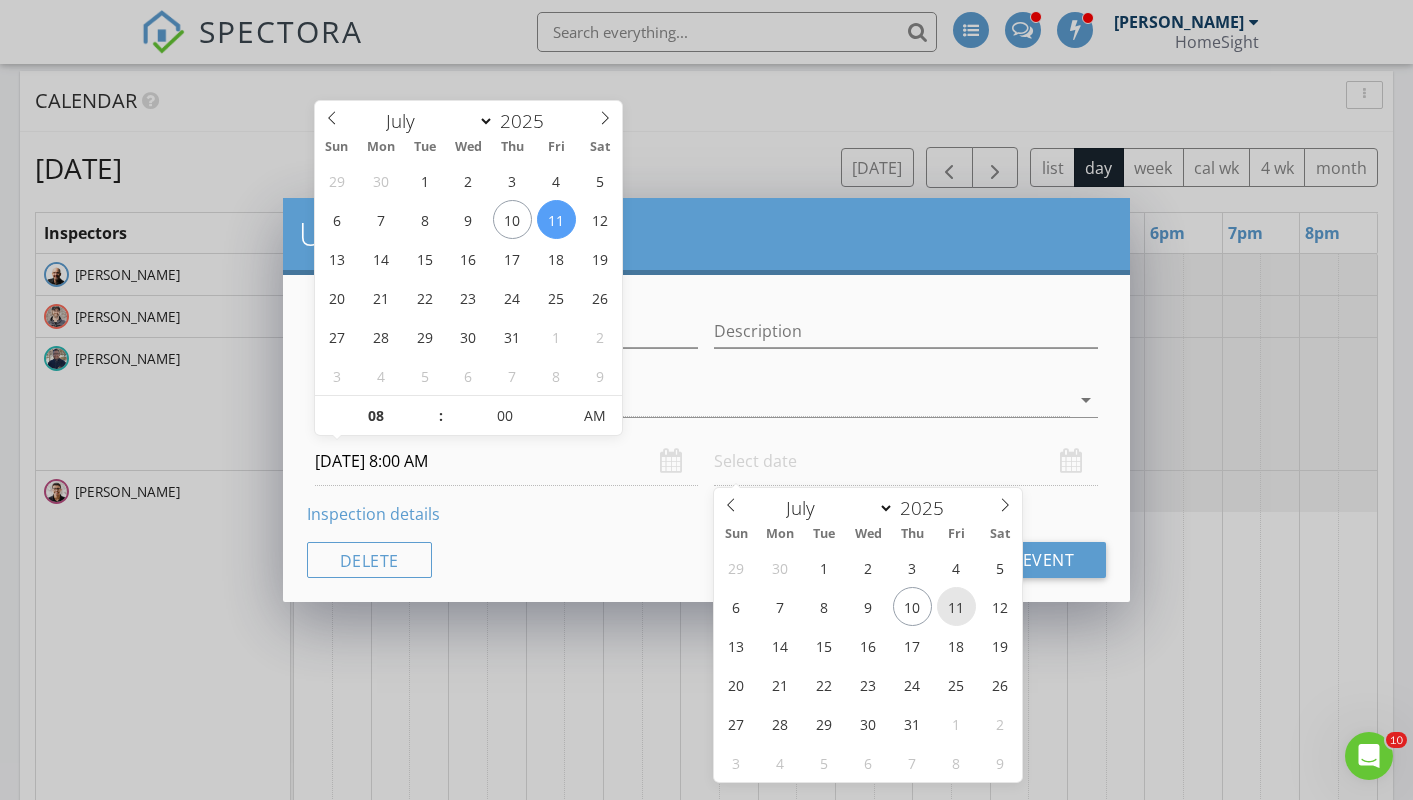 type on "07/11/2025 12:00 PM" 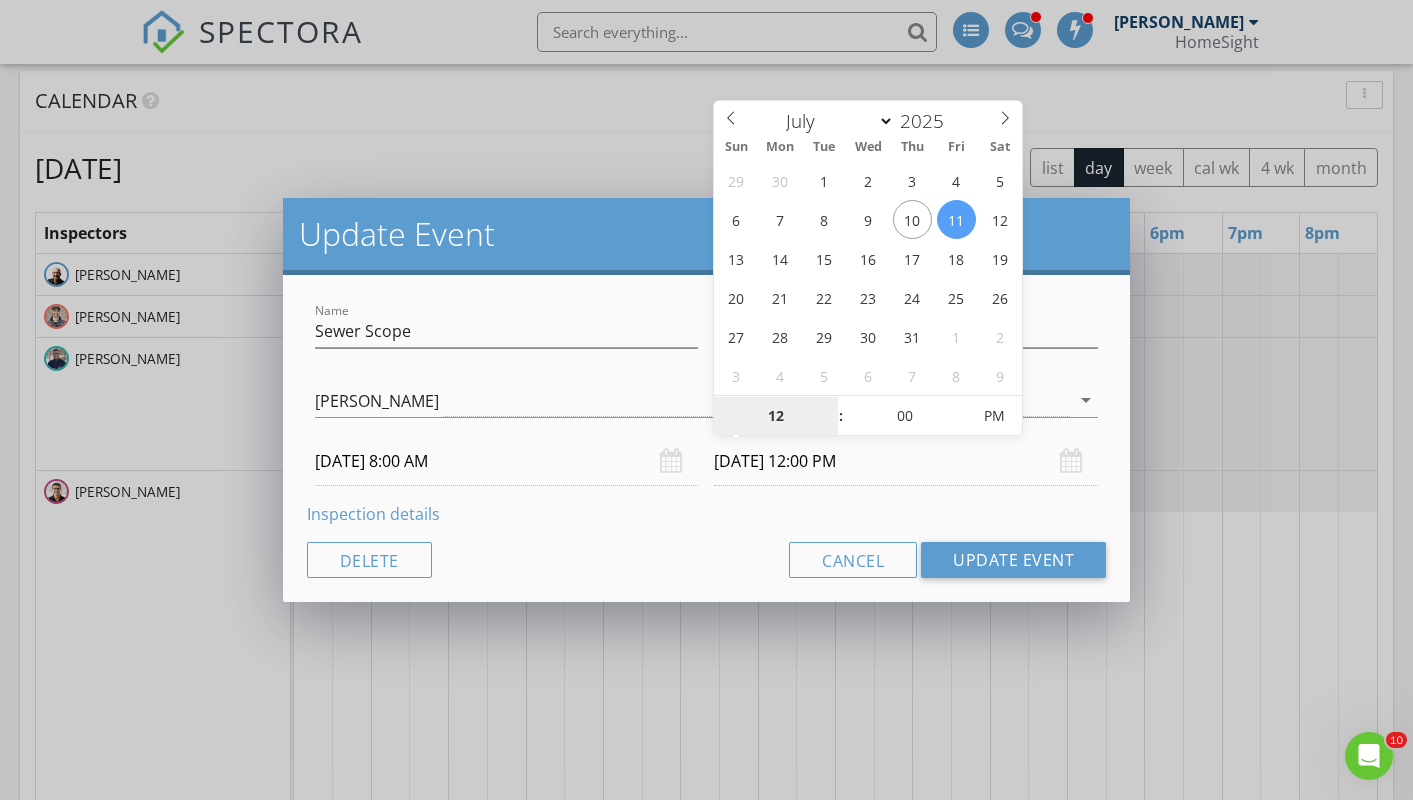 scroll, scrollTop: 1, scrollLeft: 0, axis: vertical 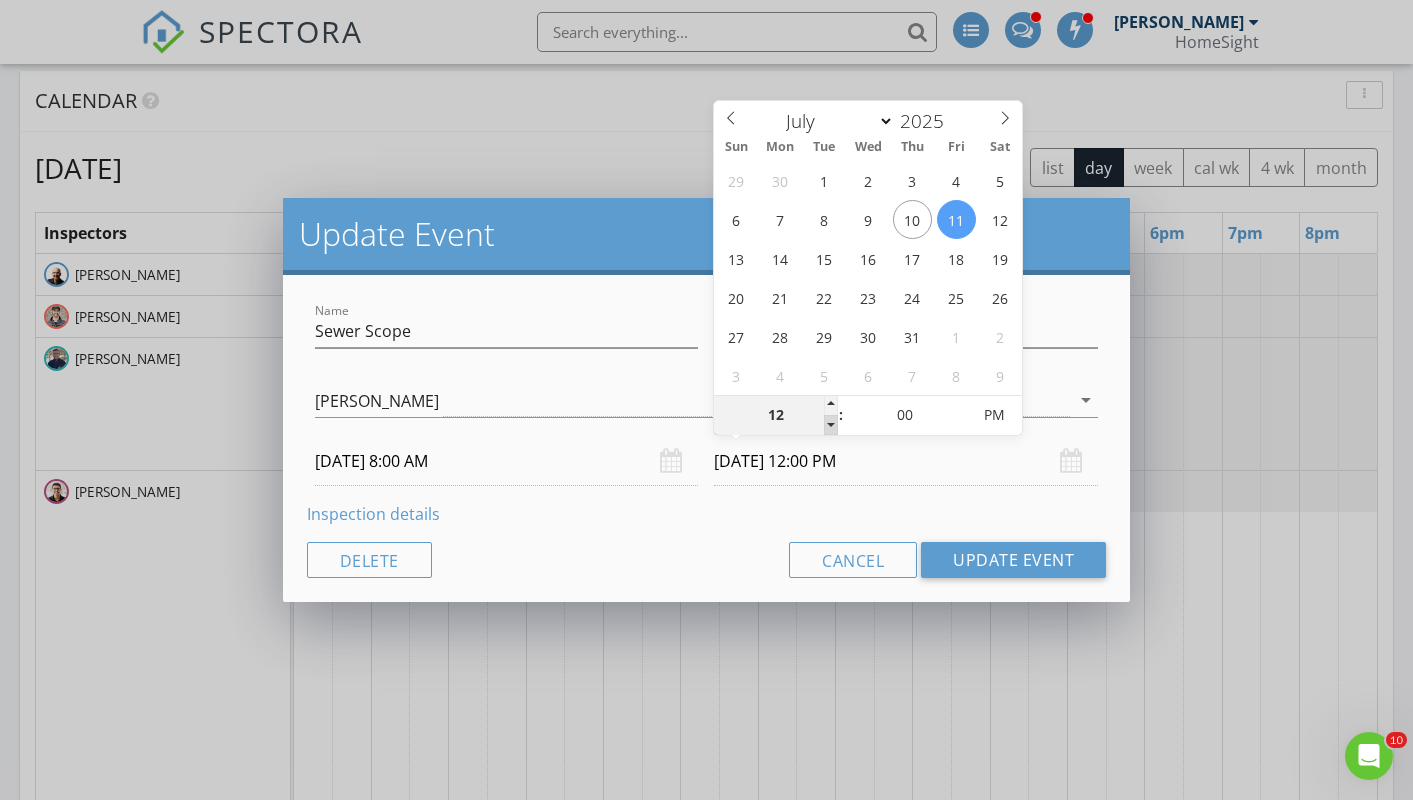 type on "11" 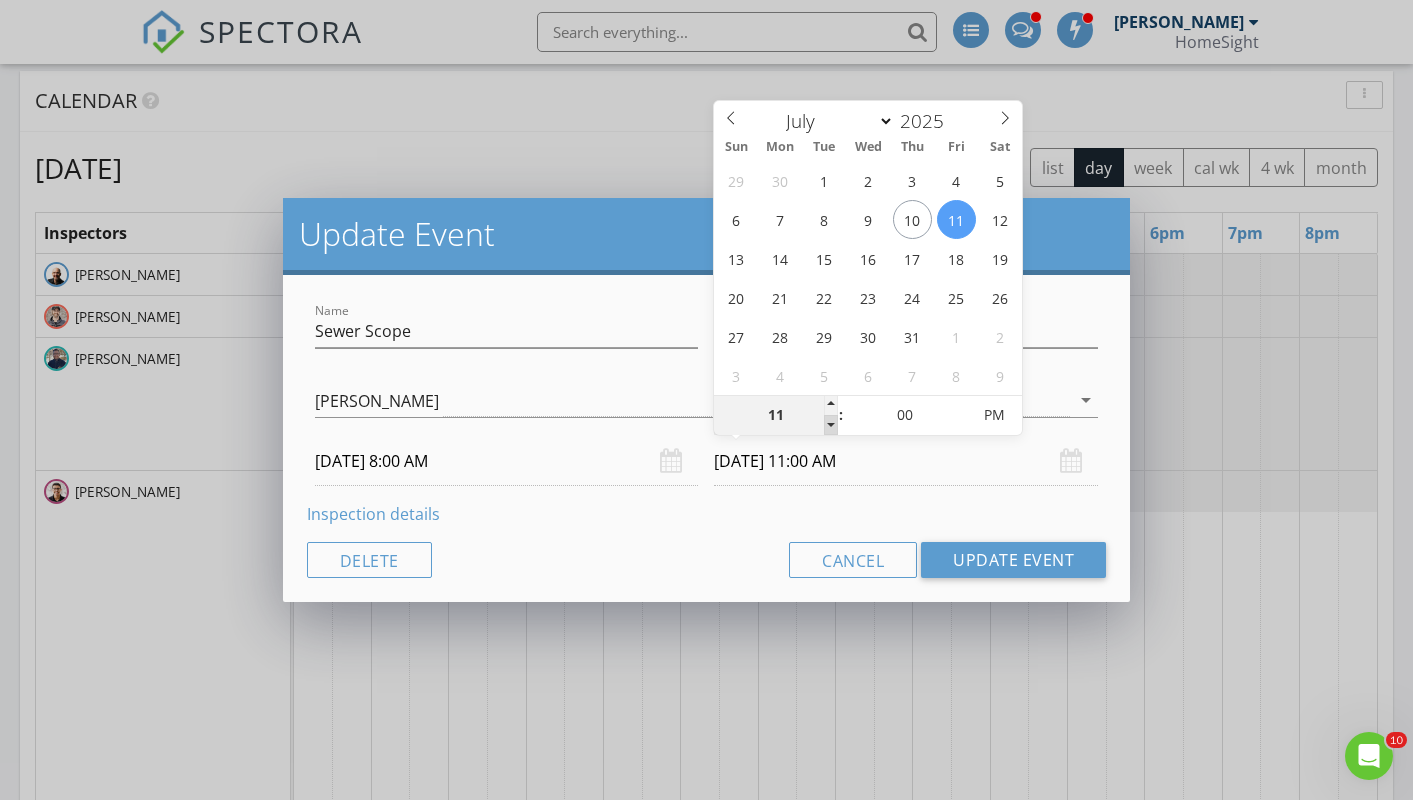 click at bounding box center (831, 425) 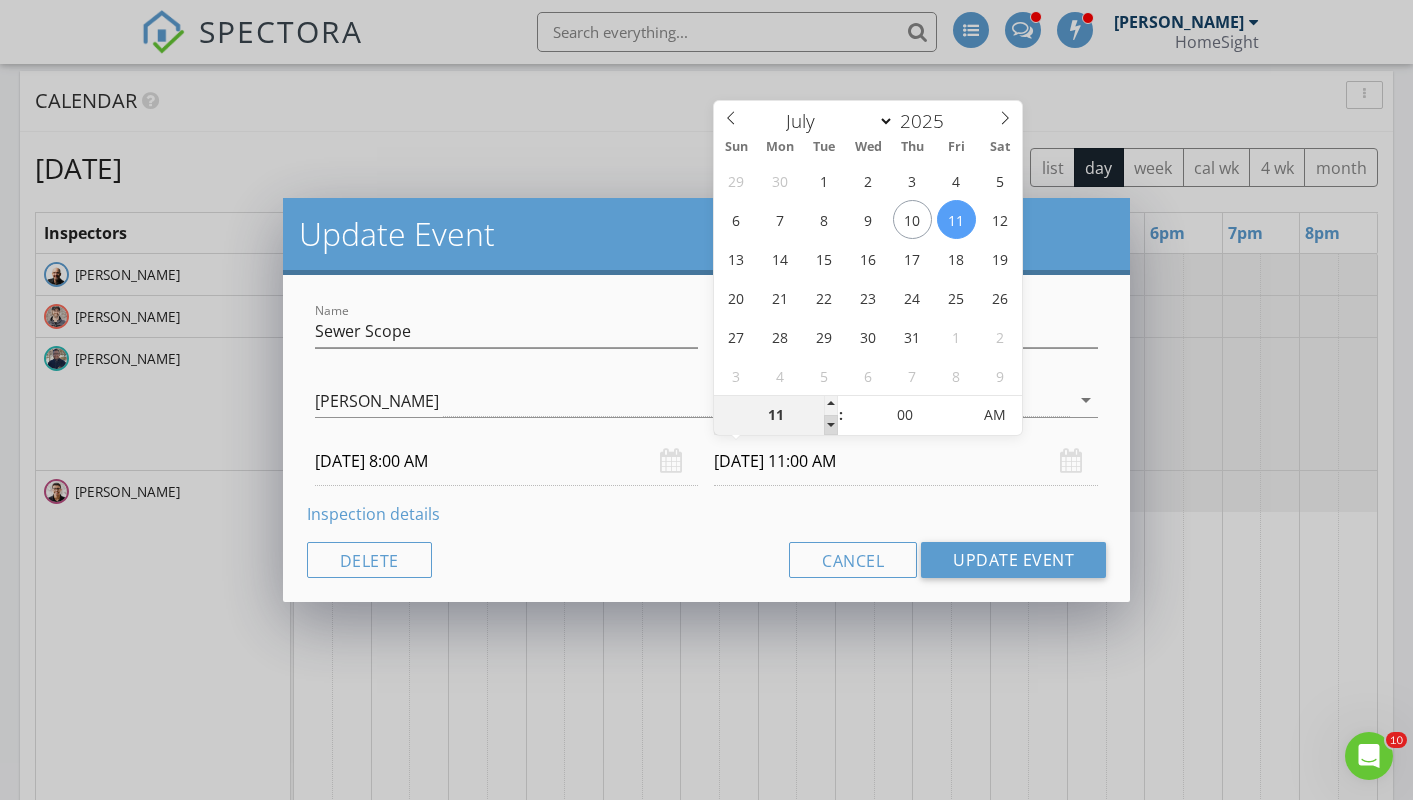 type on "10" 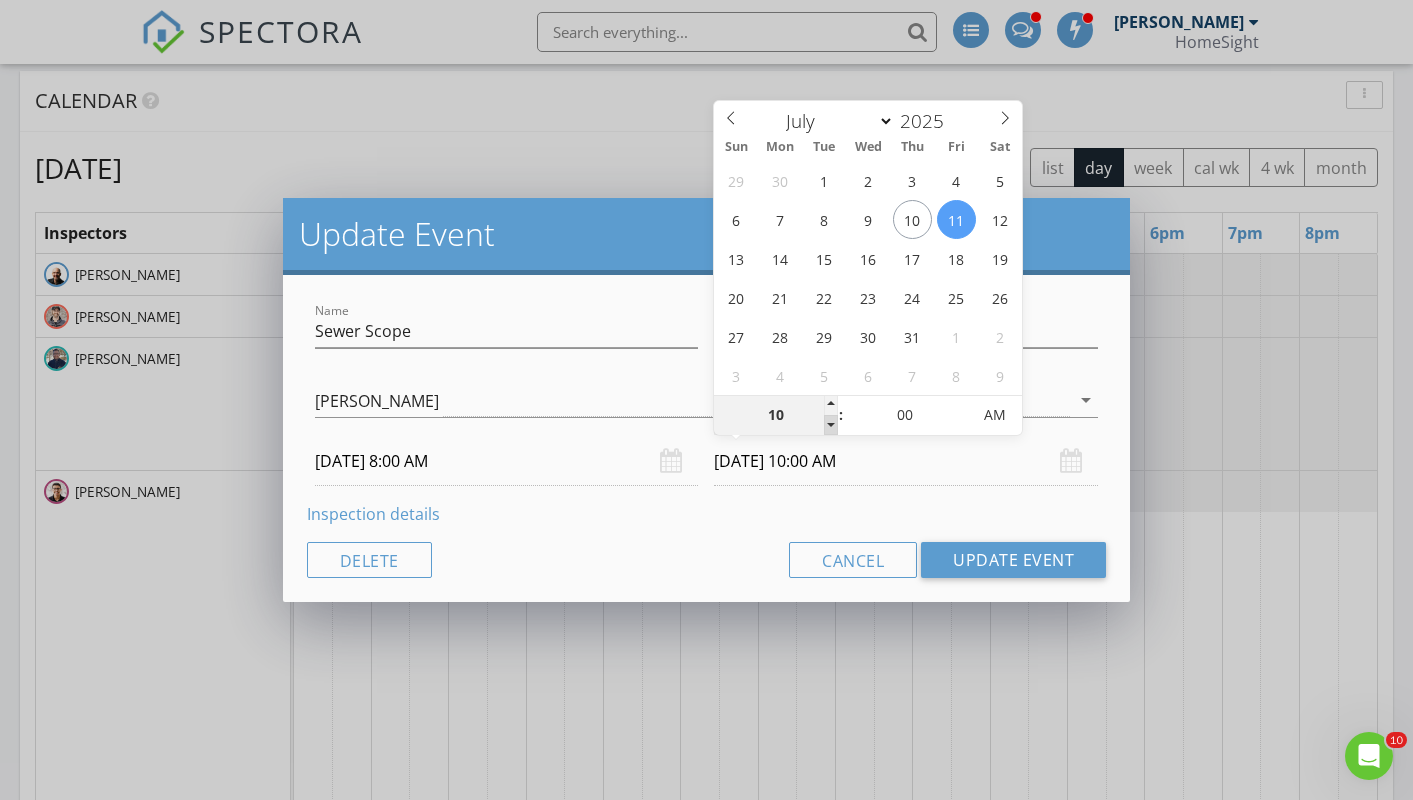 click at bounding box center [831, 425] 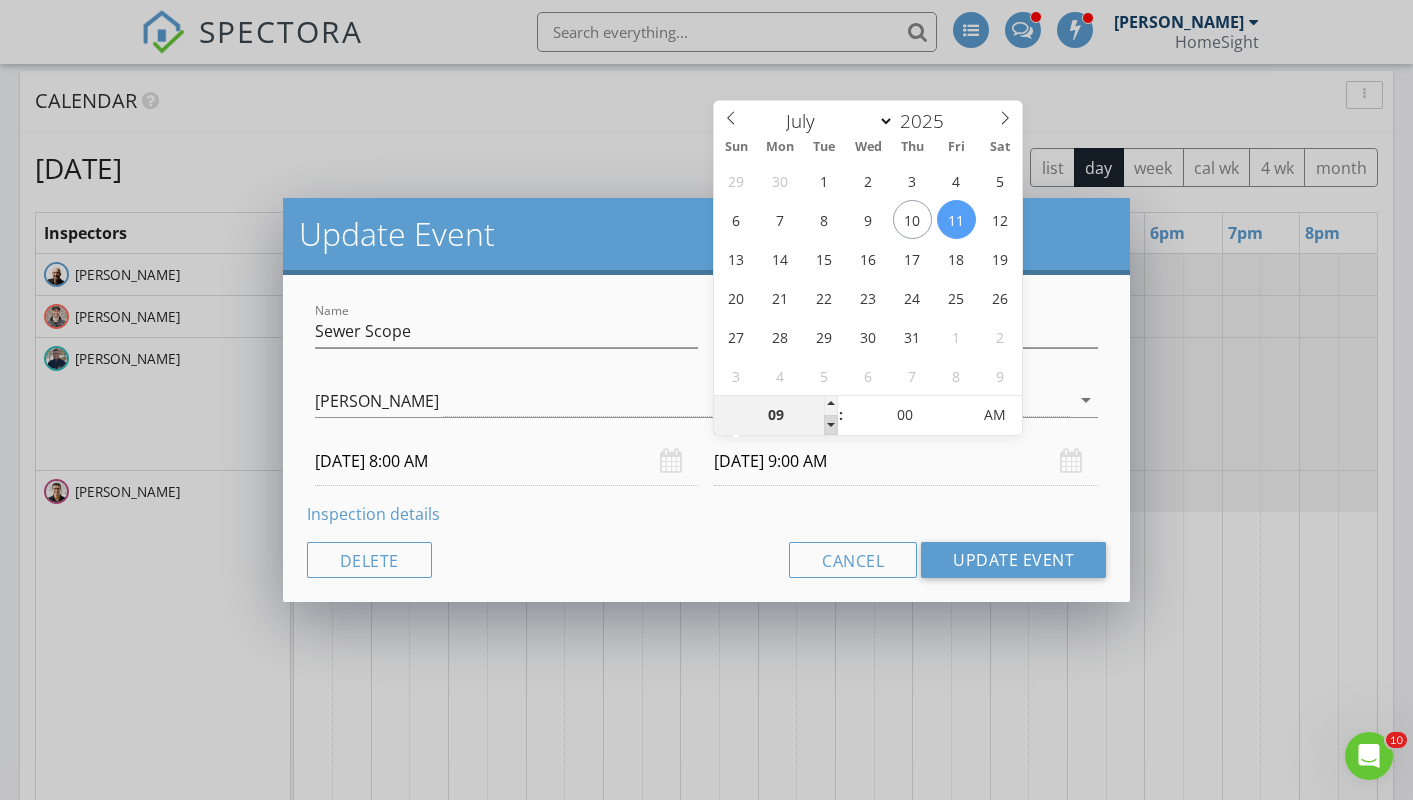 click at bounding box center [831, 425] 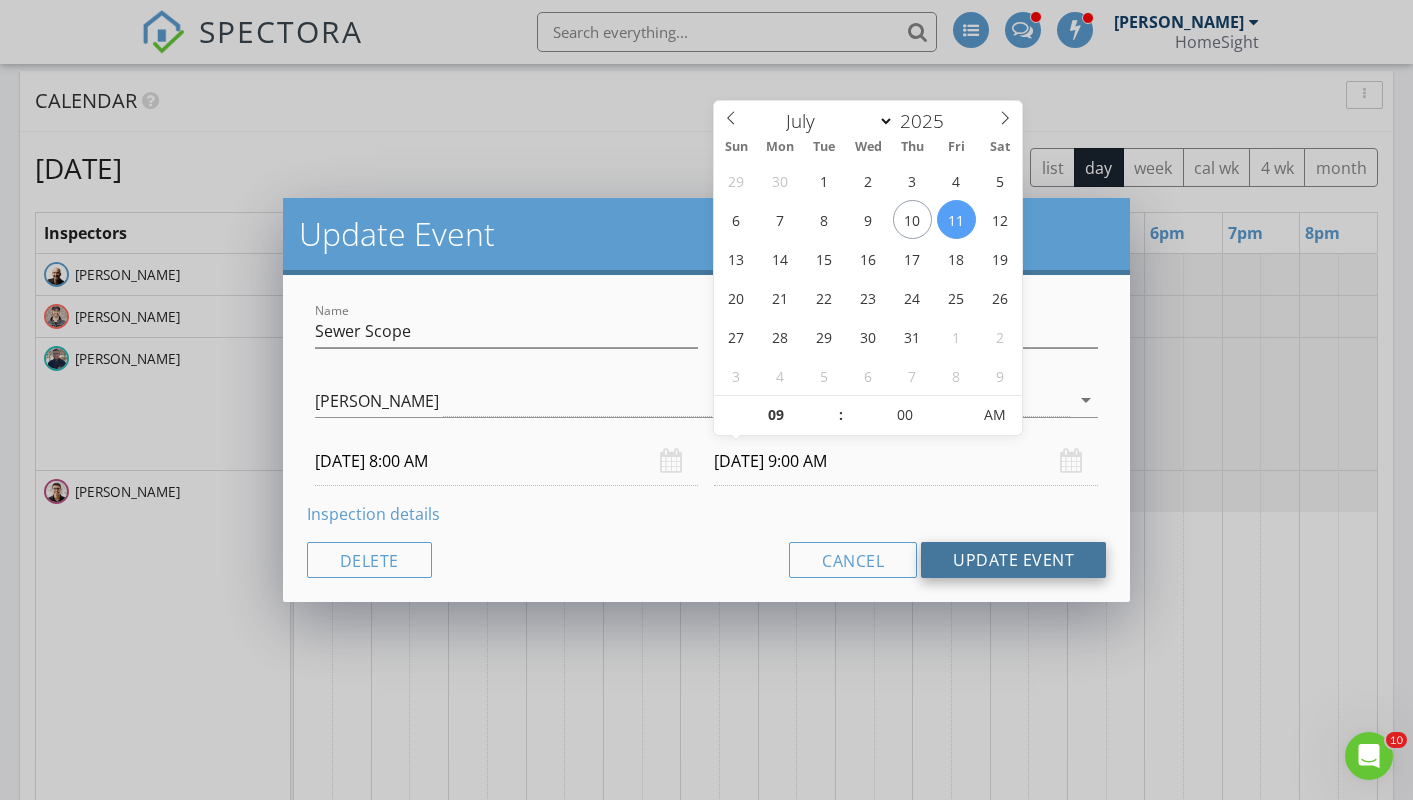 click on "Update Event" at bounding box center [1013, 560] 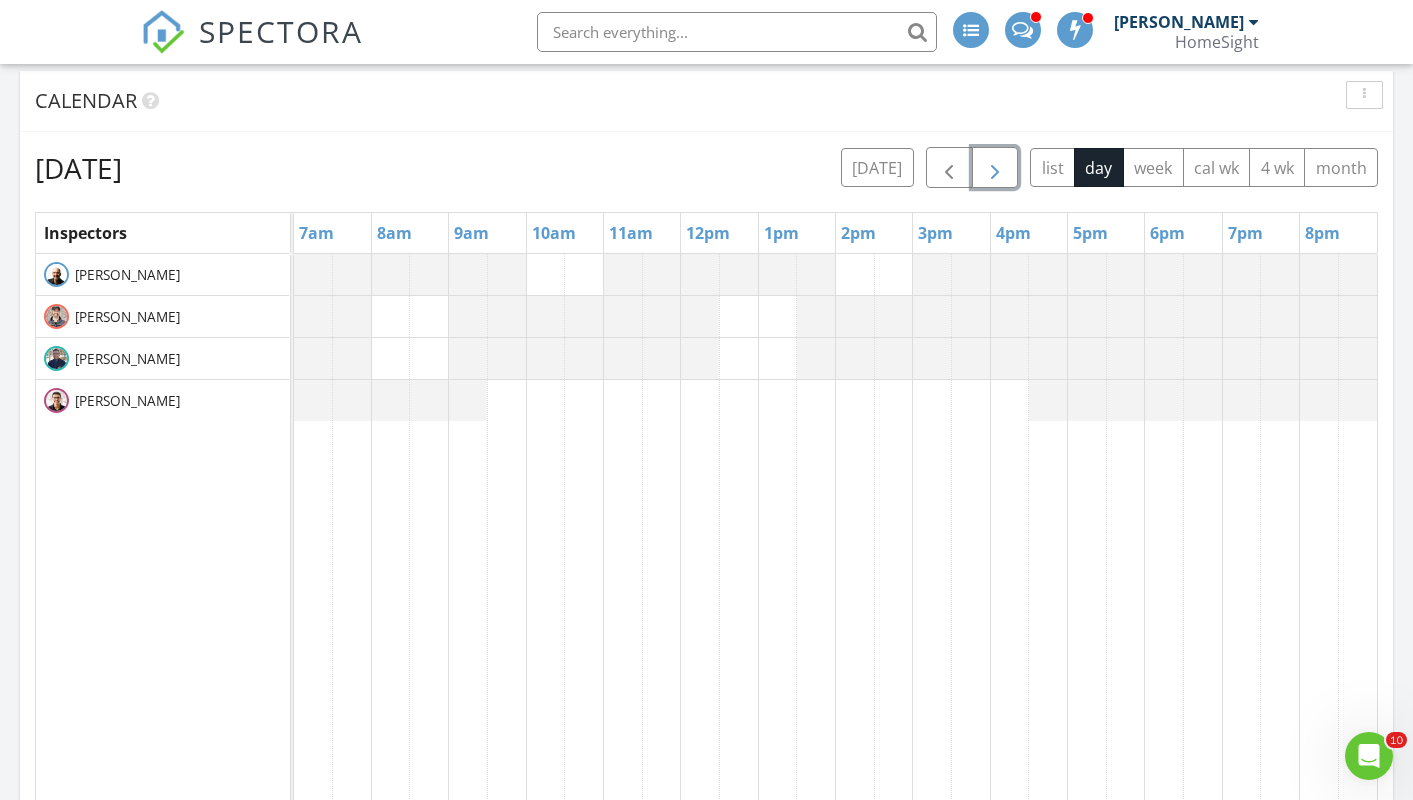 click at bounding box center (995, 167) 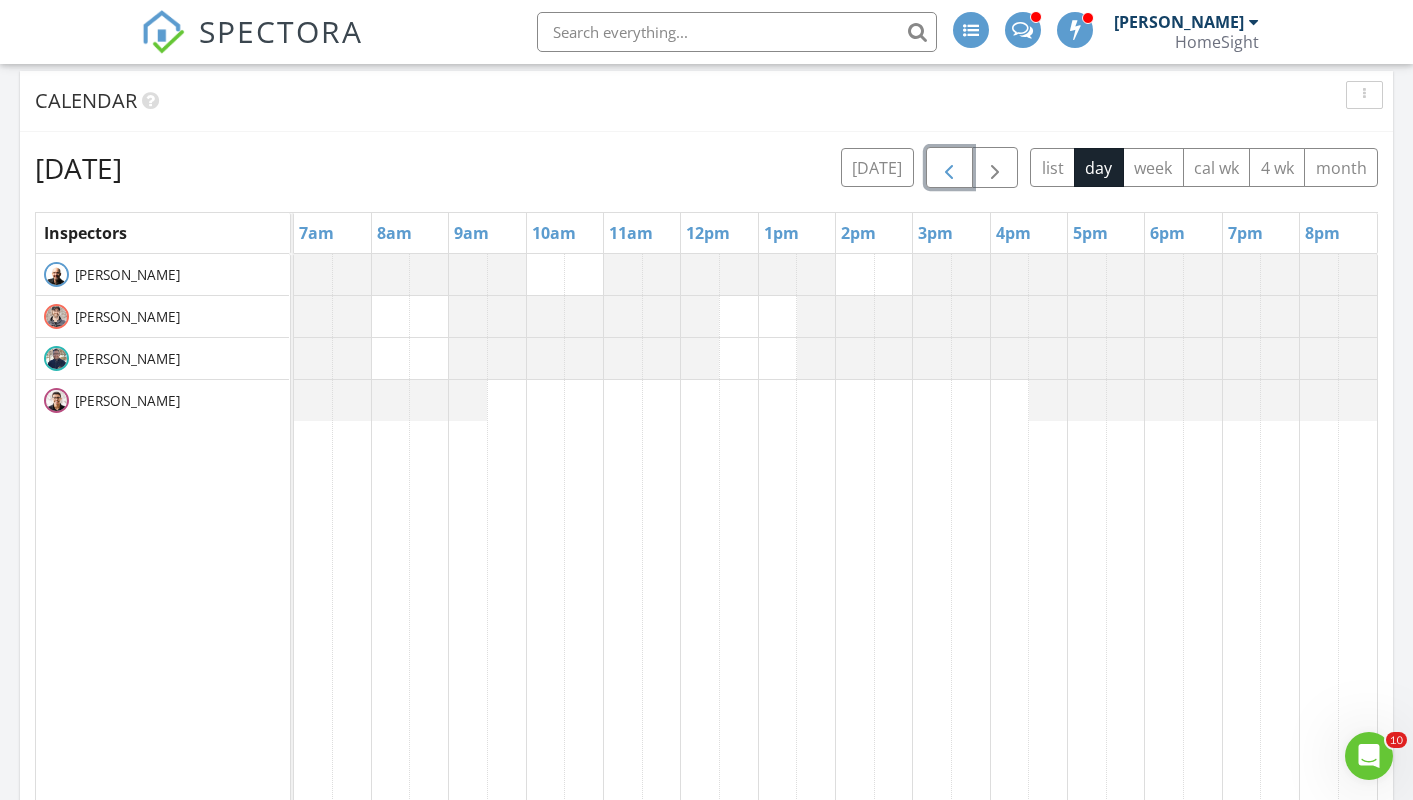click at bounding box center [949, 167] 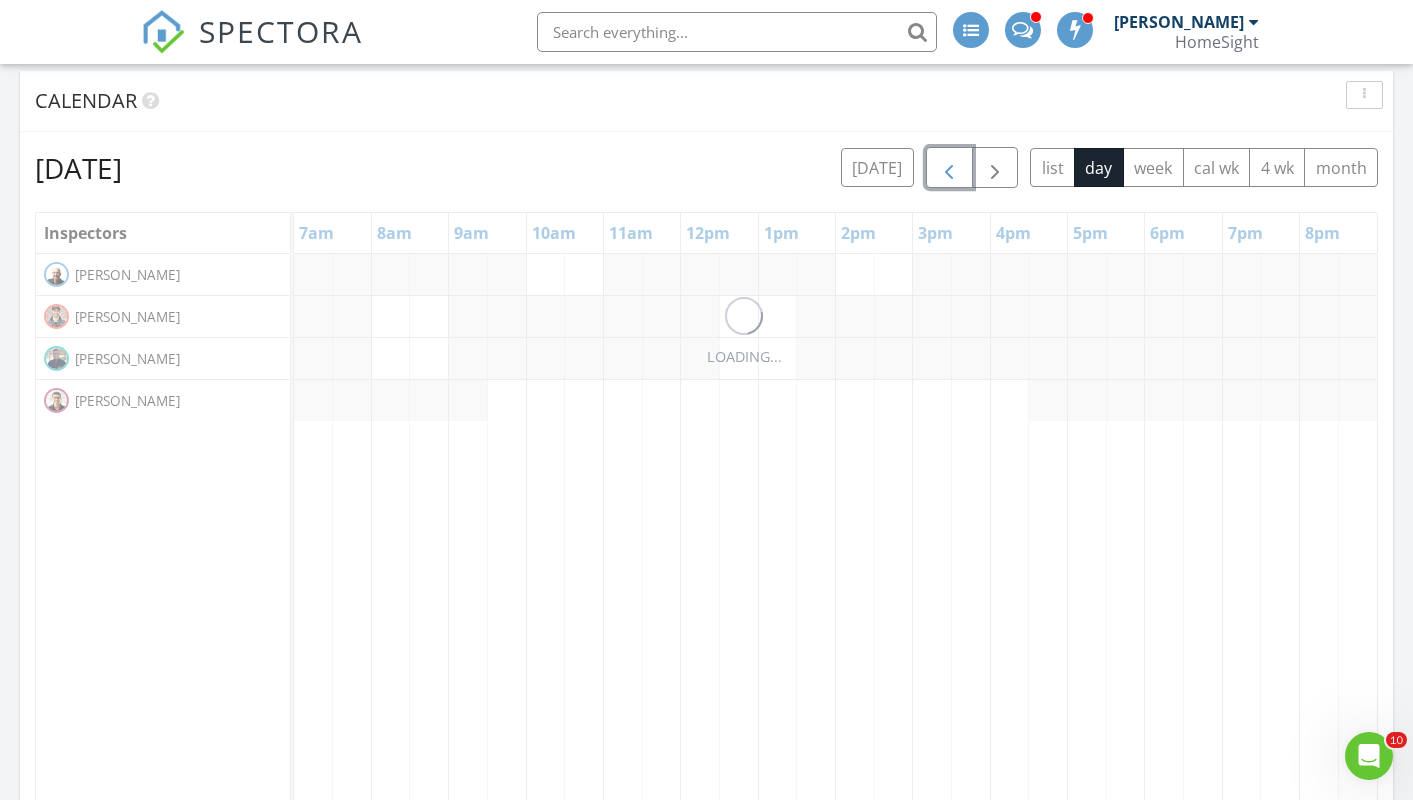 click at bounding box center (949, 167) 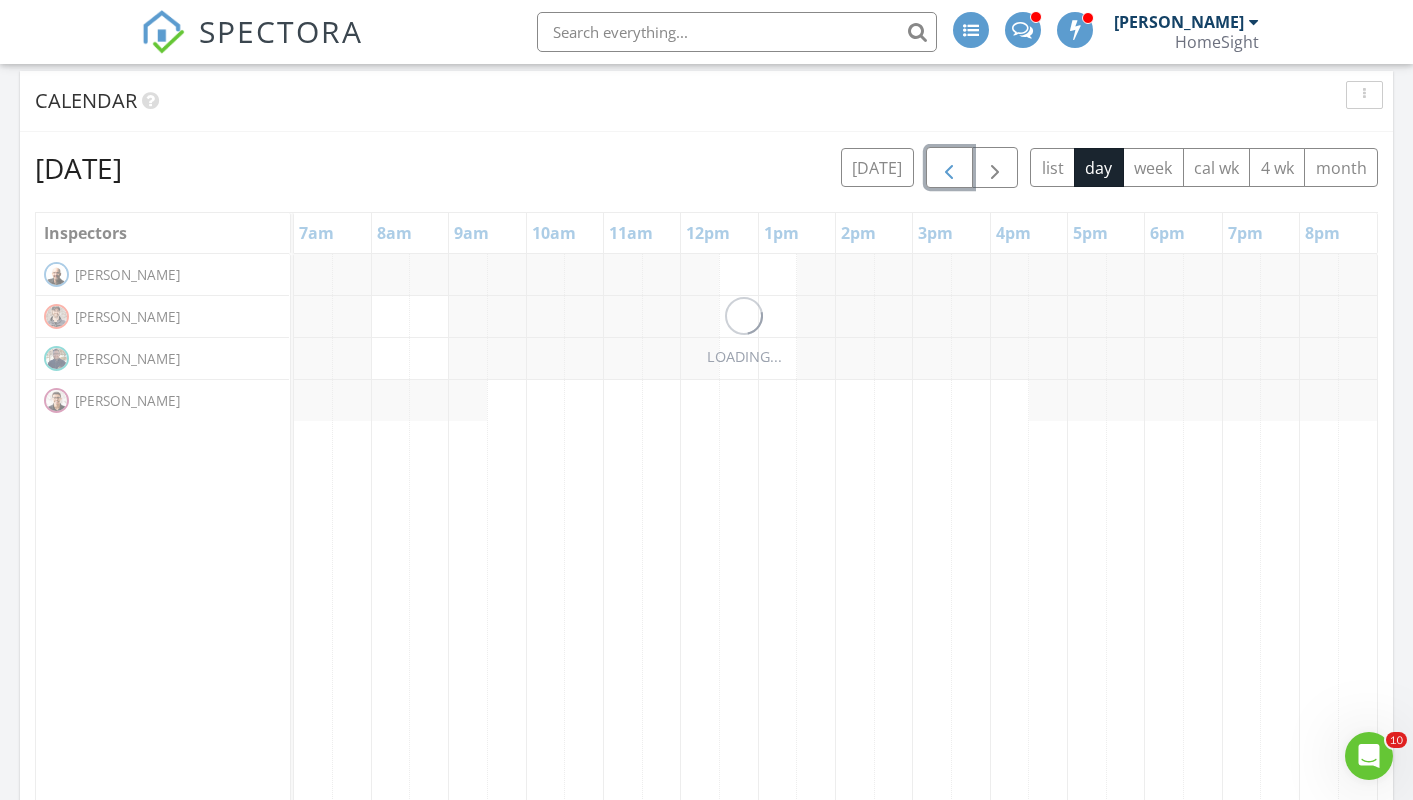 click at bounding box center (949, 167) 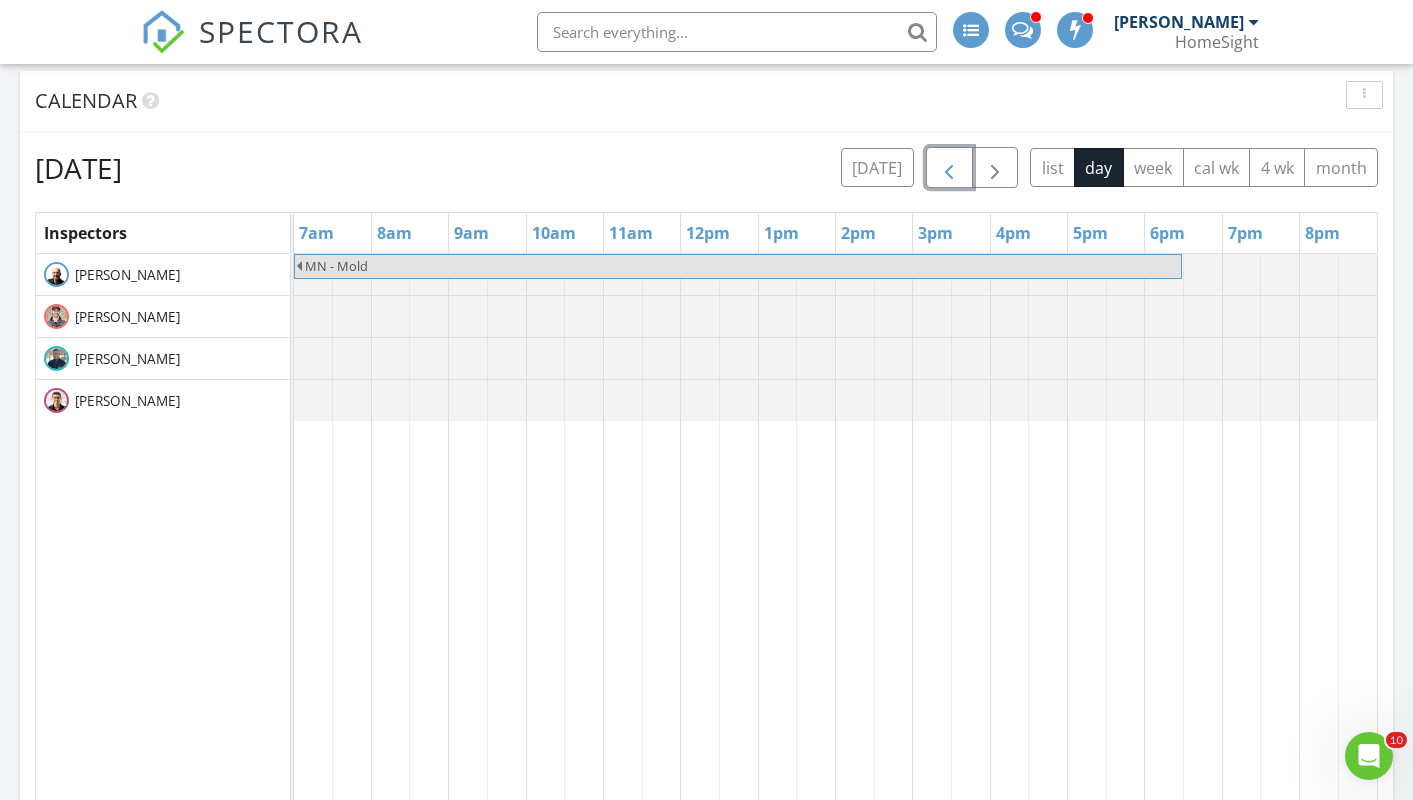 click at bounding box center (949, 167) 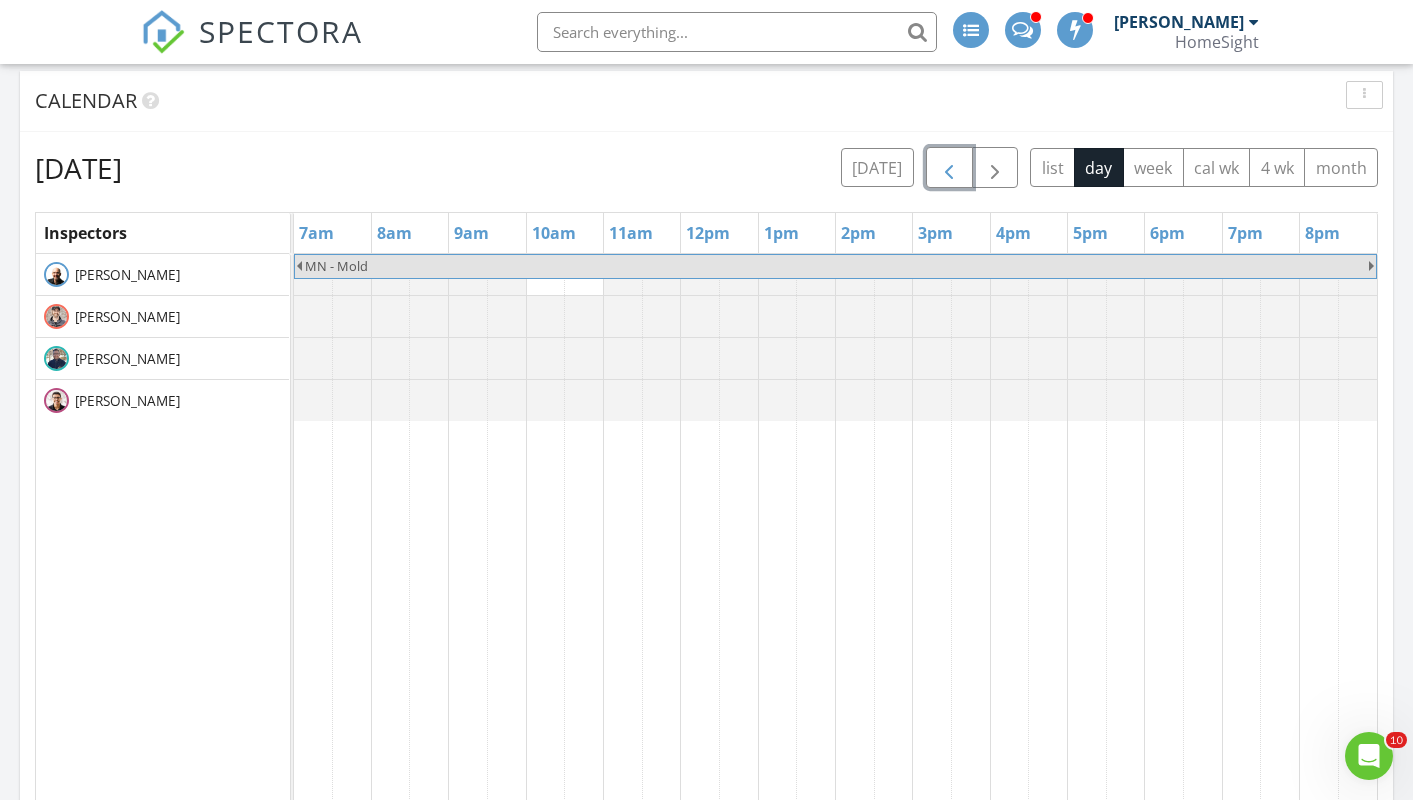 click at bounding box center (949, 167) 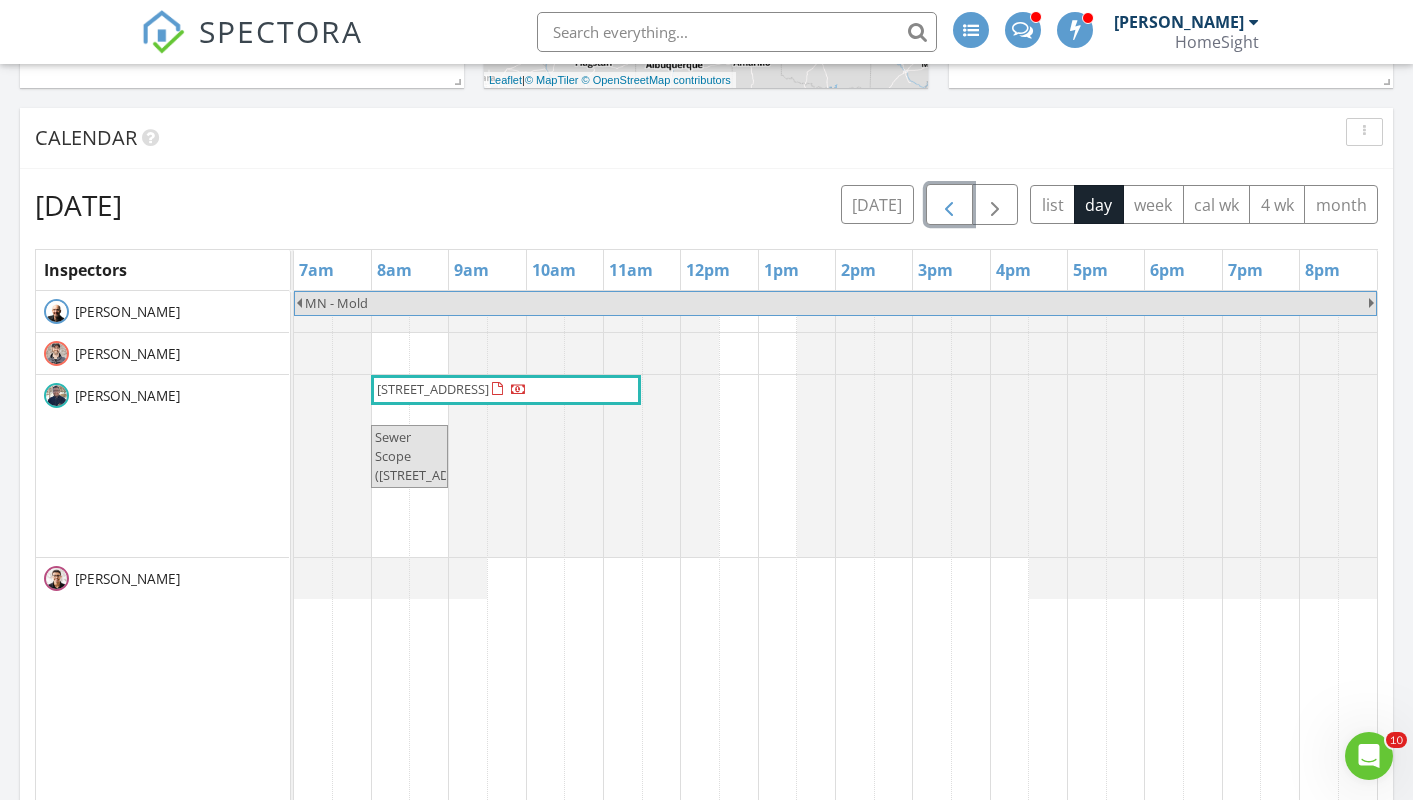 scroll, scrollTop: 1103, scrollLeft: 0, axis: vertical 